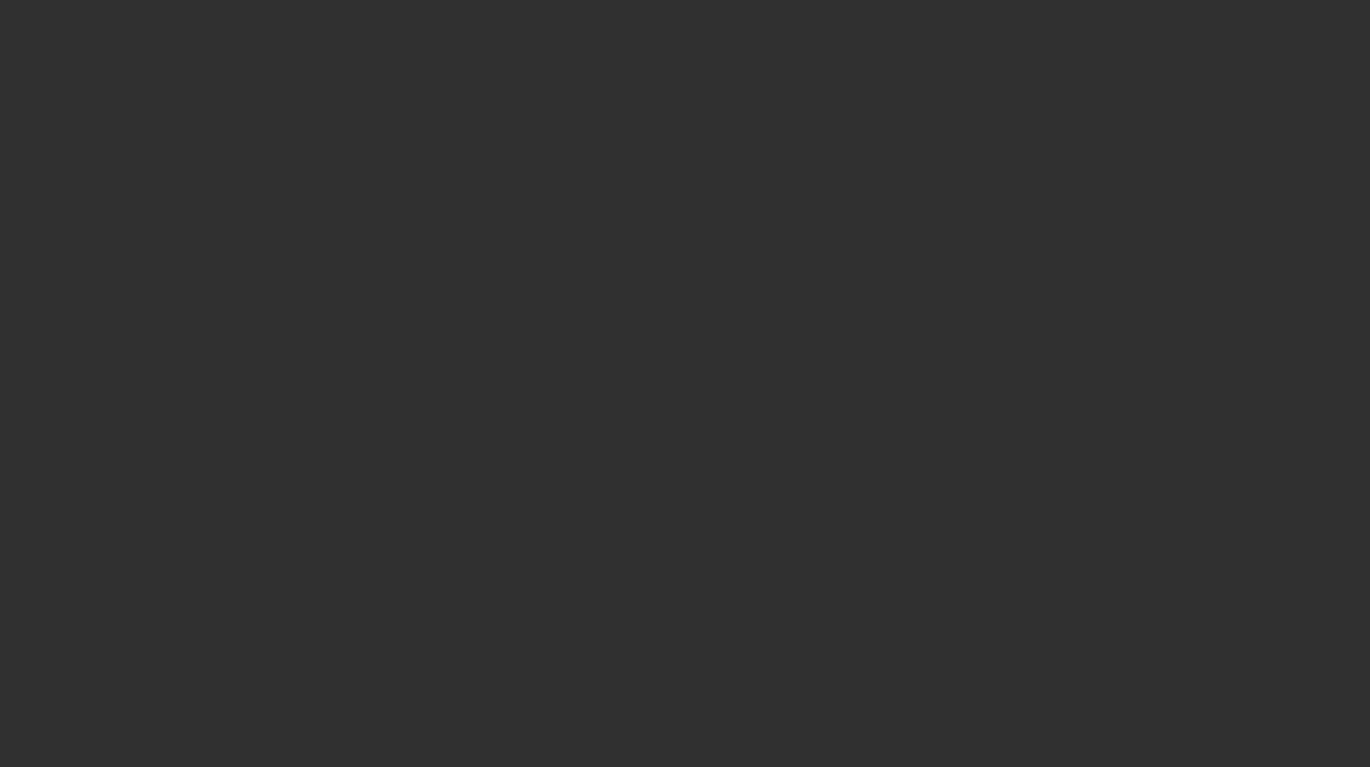 scroll, scrollTop: 0, scrollLeft: 0, axis: both 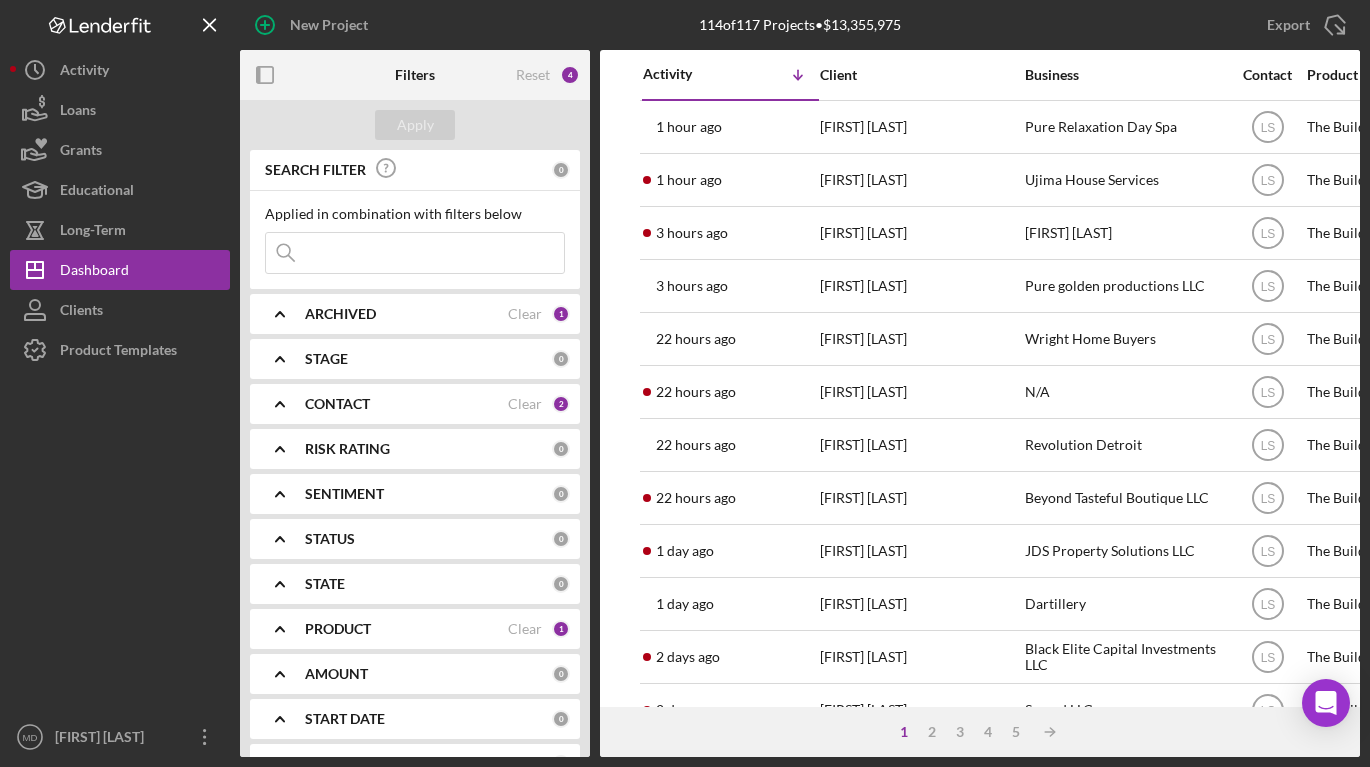 drag, startPoint x: 321, startPoint y: 299, endPoint x: 320, endPoint y: 362, distance: 63.007935 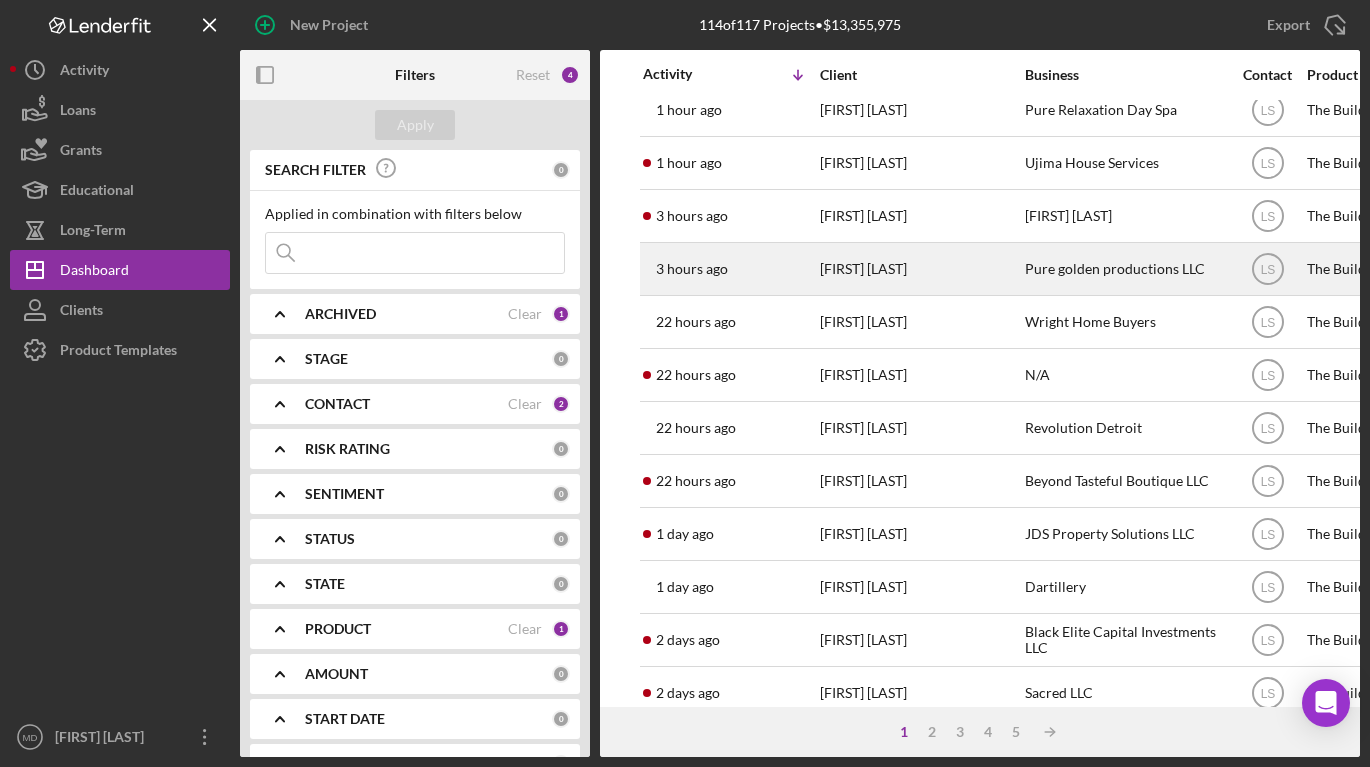 scroll, scrollTop: 0, scrollLeft: 0, axis: both 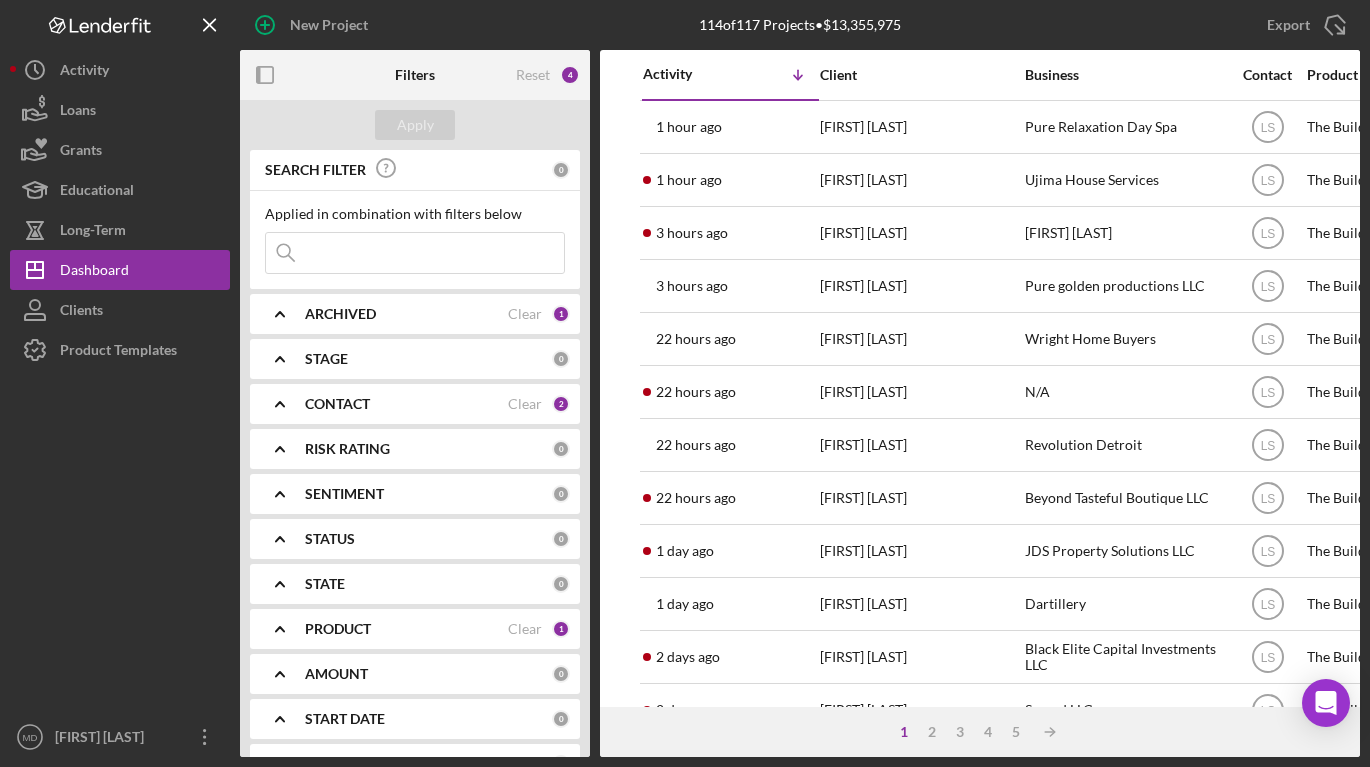 click on "Icon/Expander" 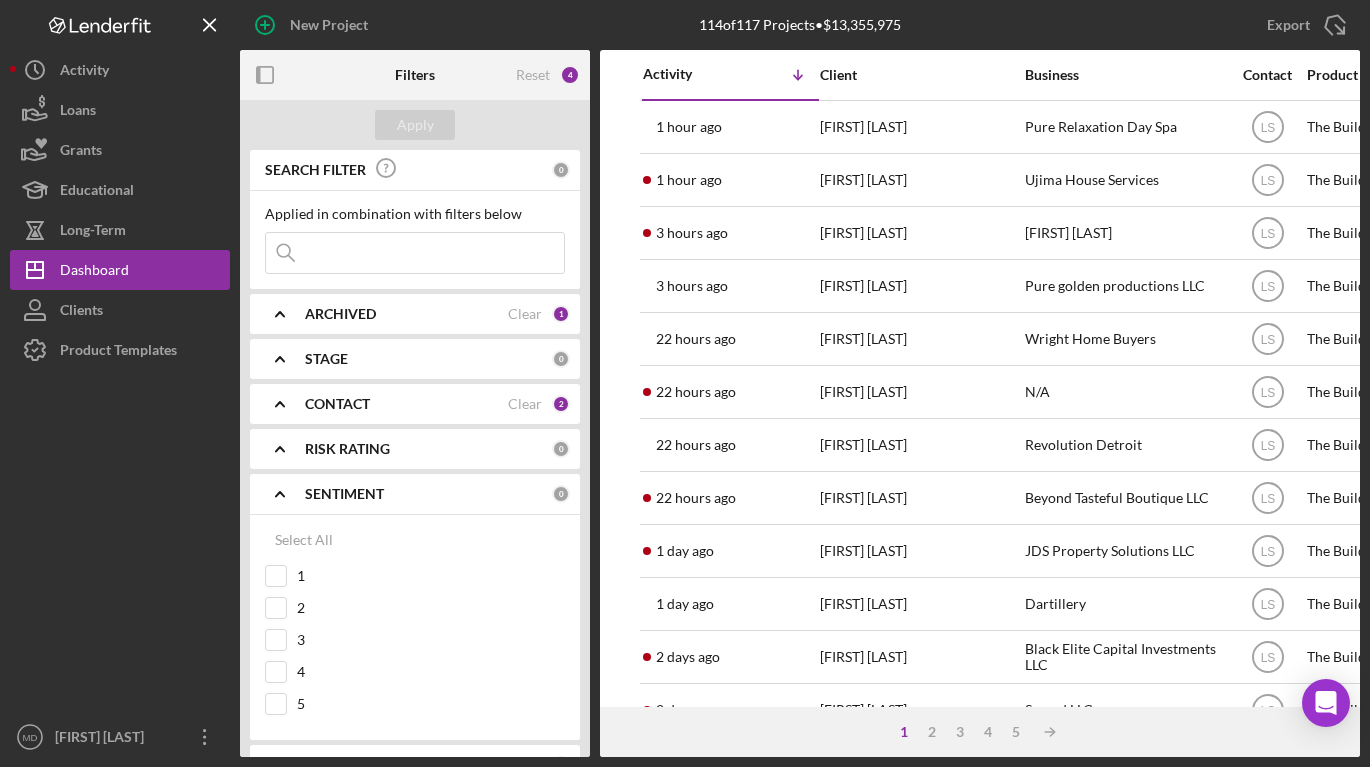 click on "Icon/Expander" 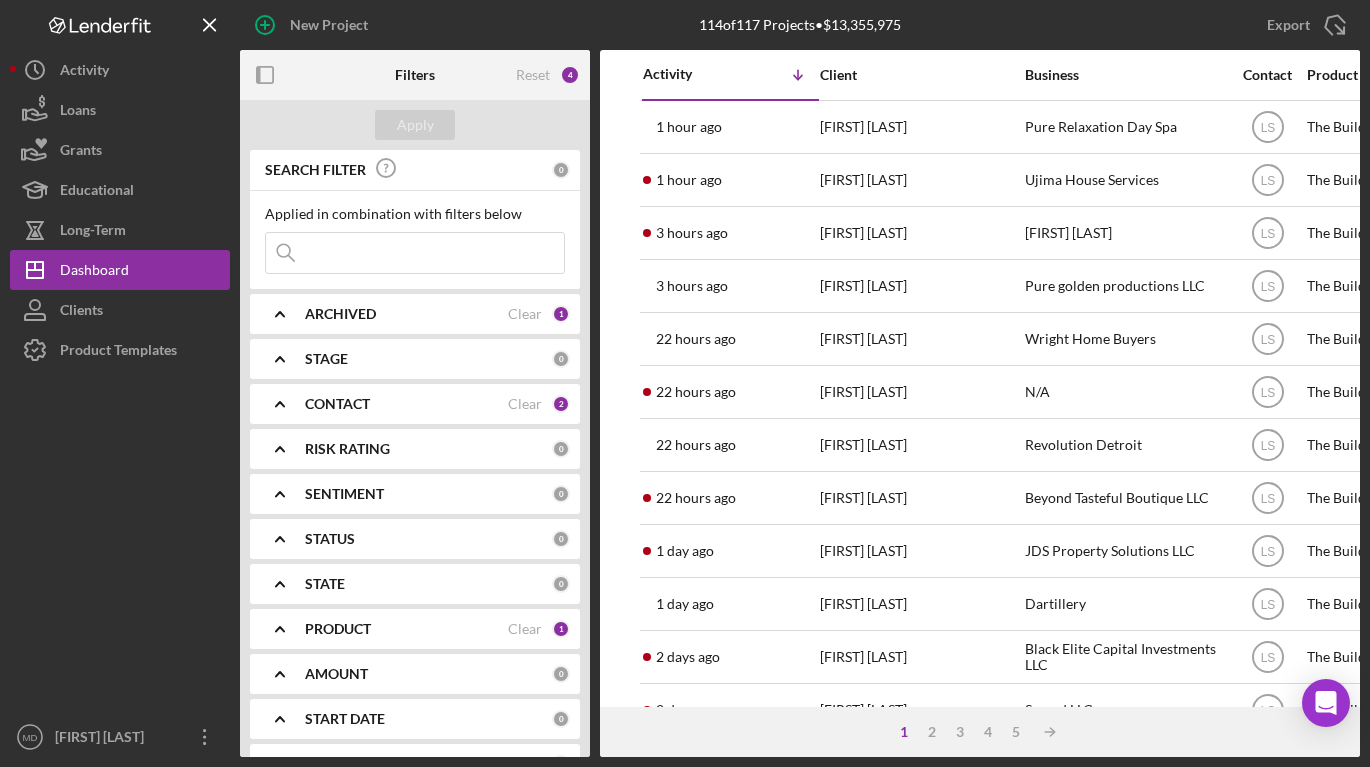click on "Icon/Expander" 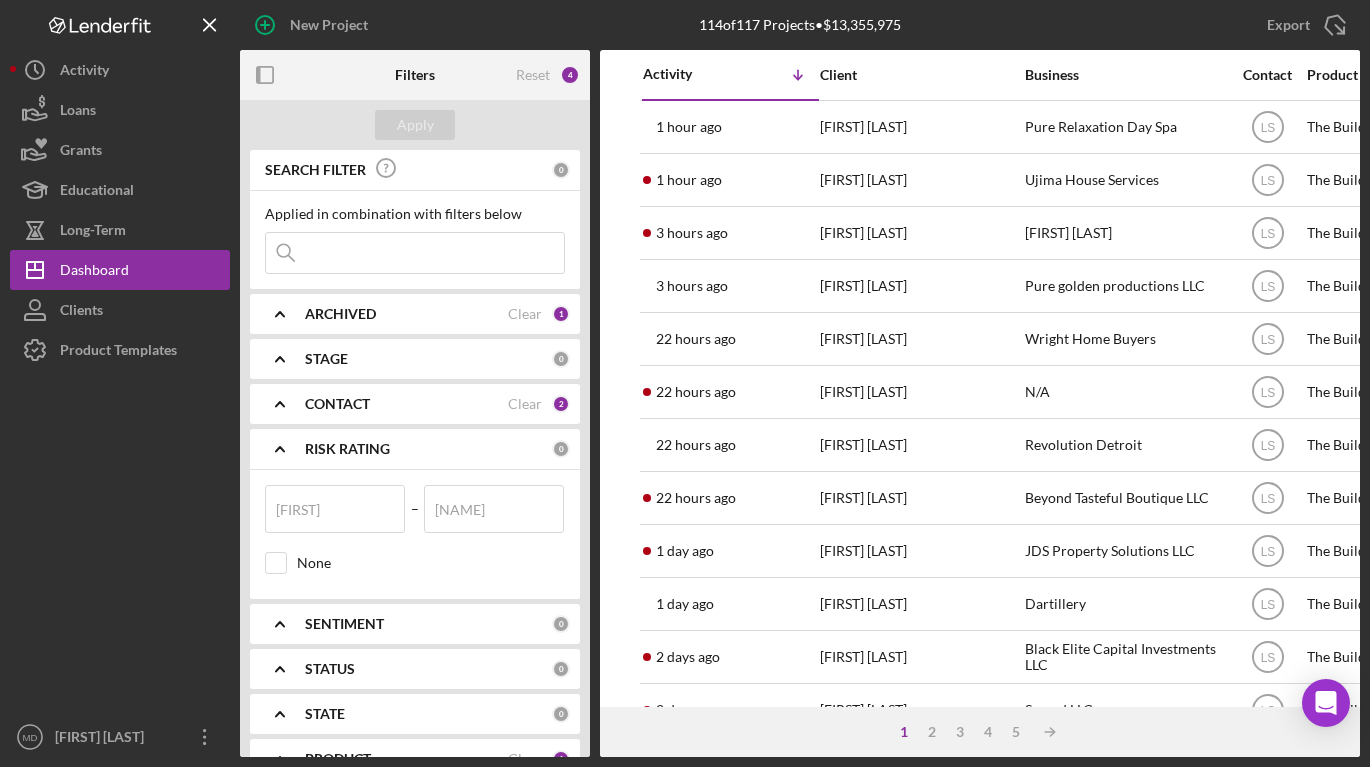 click on "Icon/Expander" 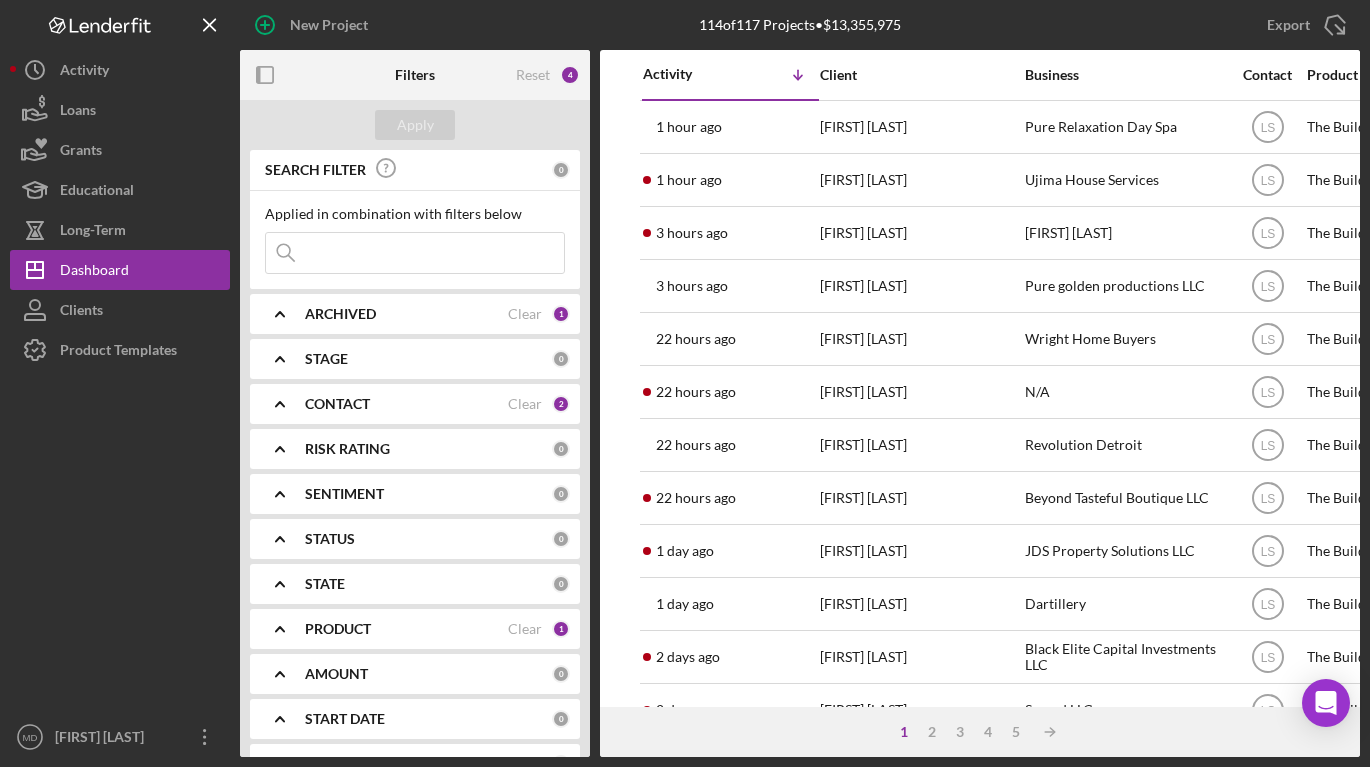 click on "Icon/Expander" 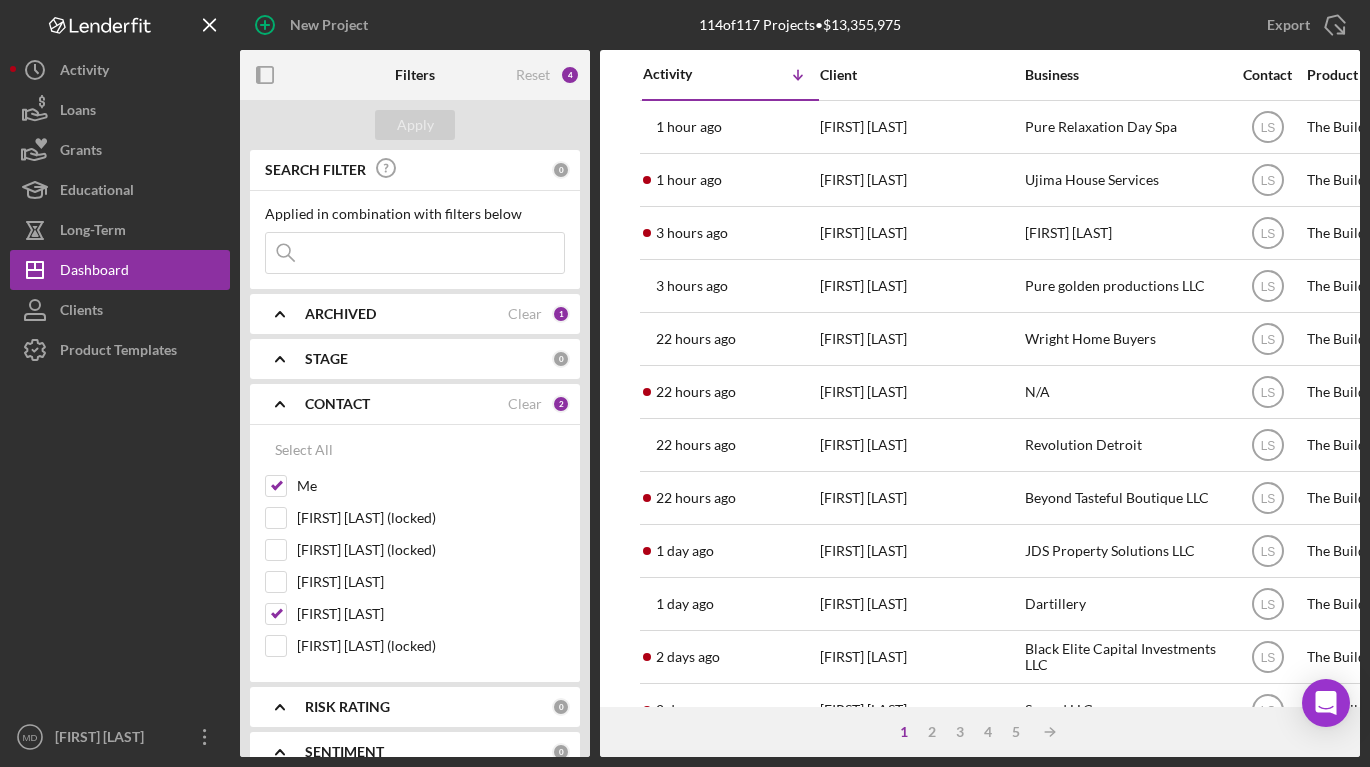 click on "Icon/Expander" 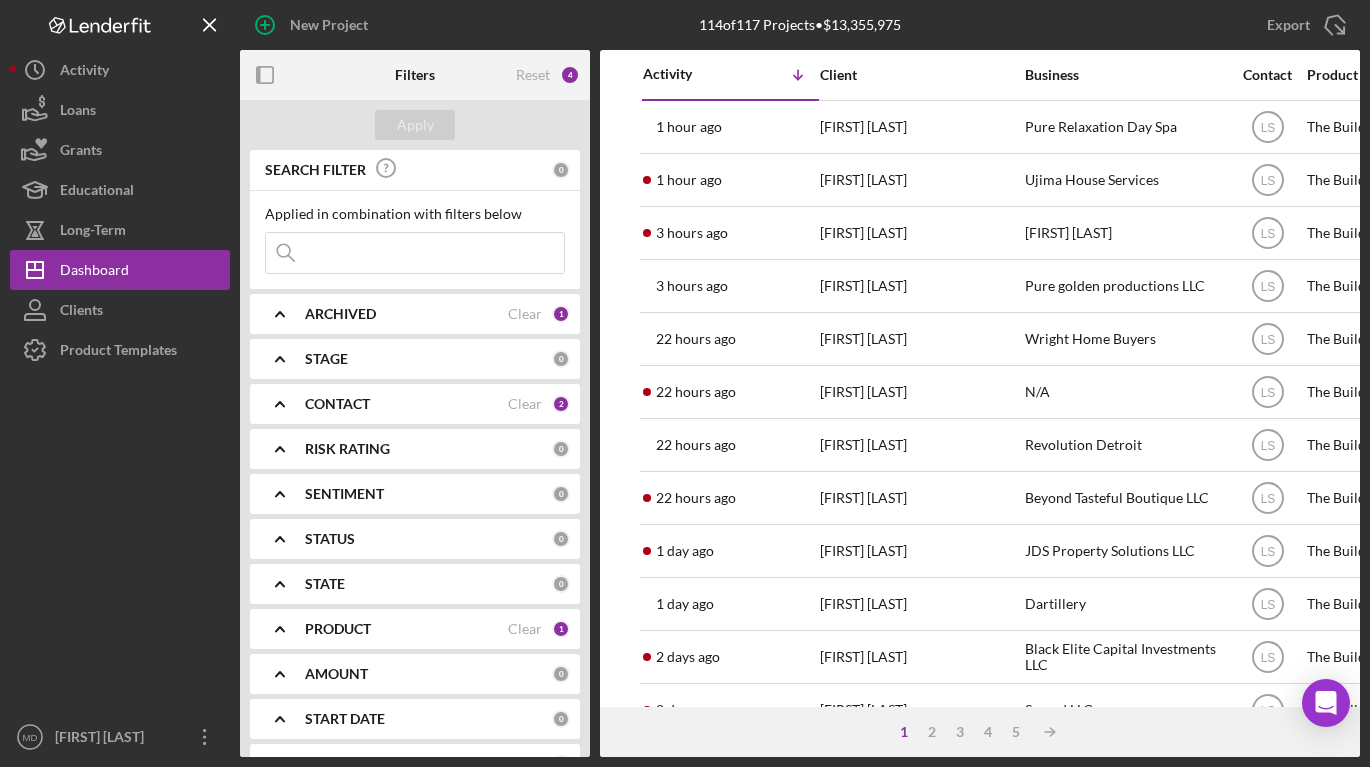 click on "Icon/Expander" 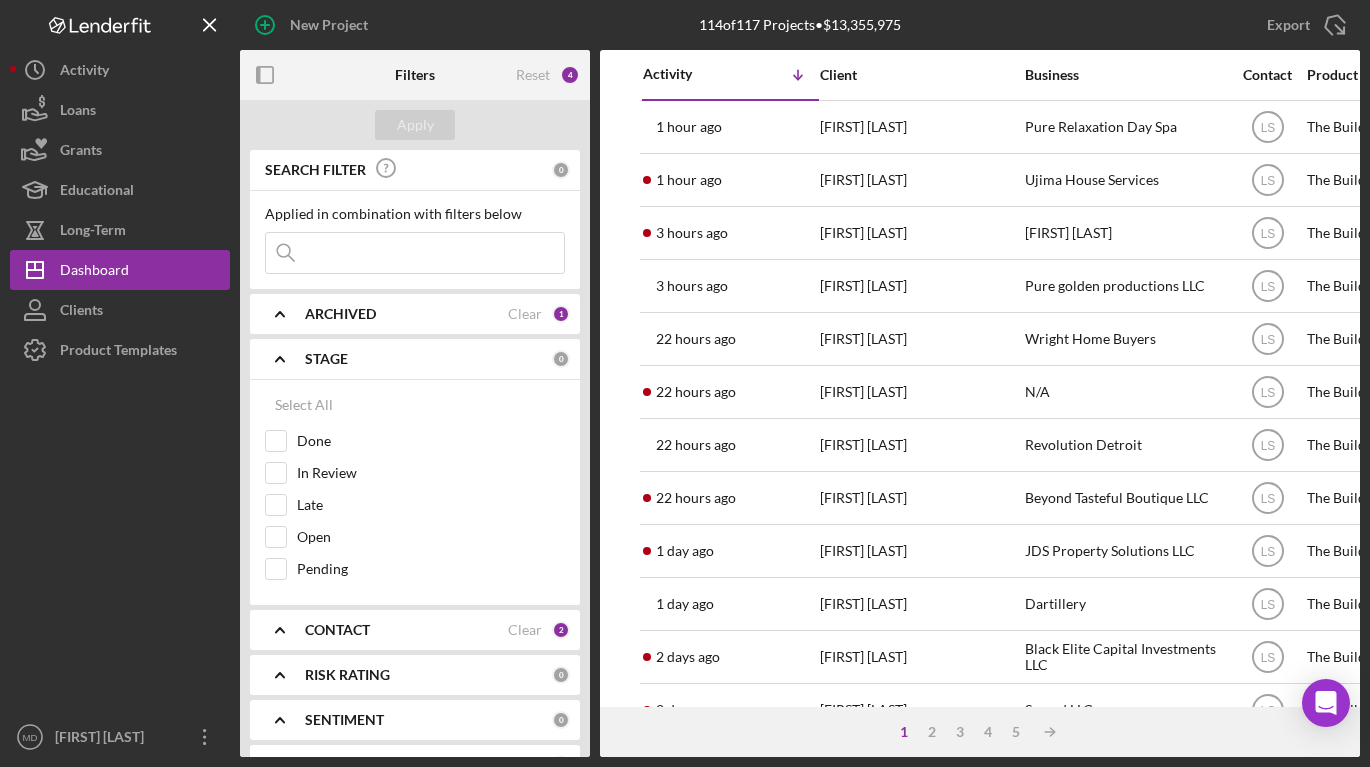 click on "Icon/Expander" 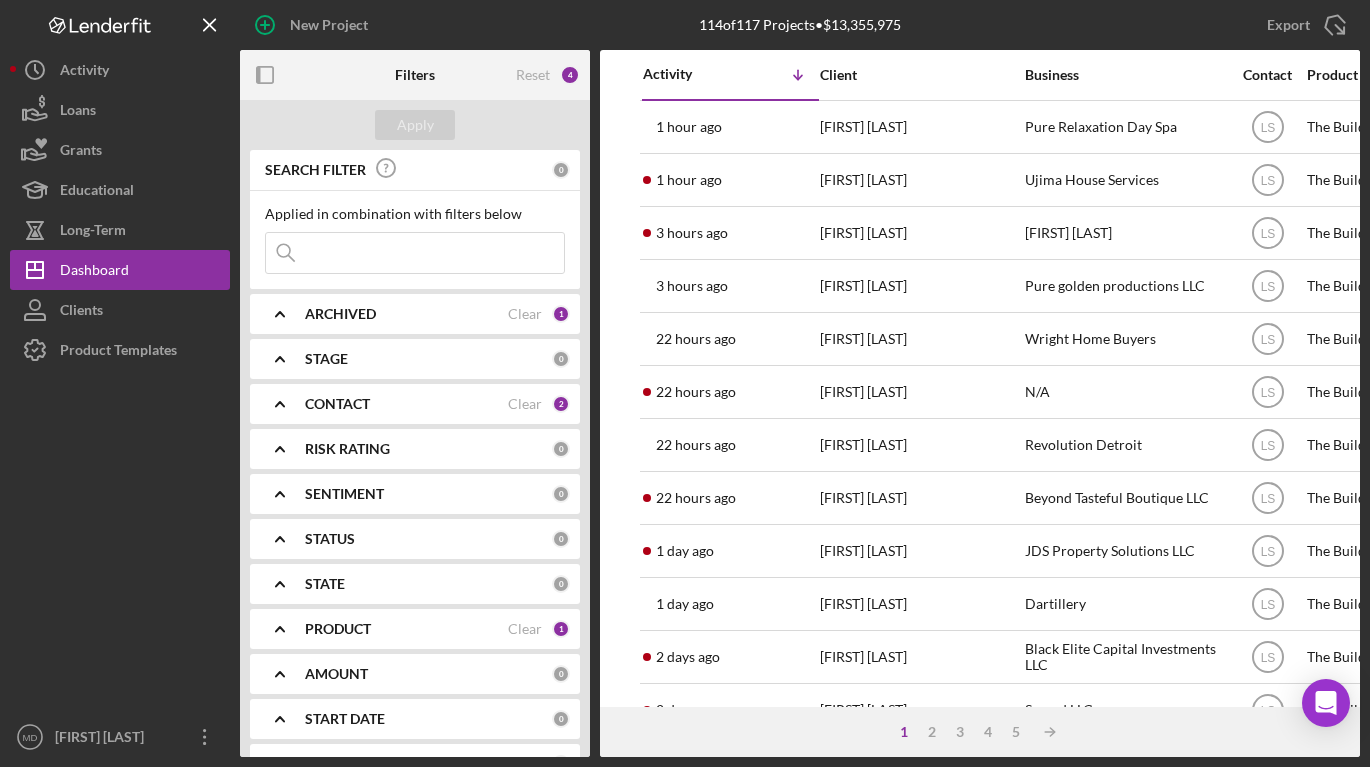 click on "Icon/Expander" 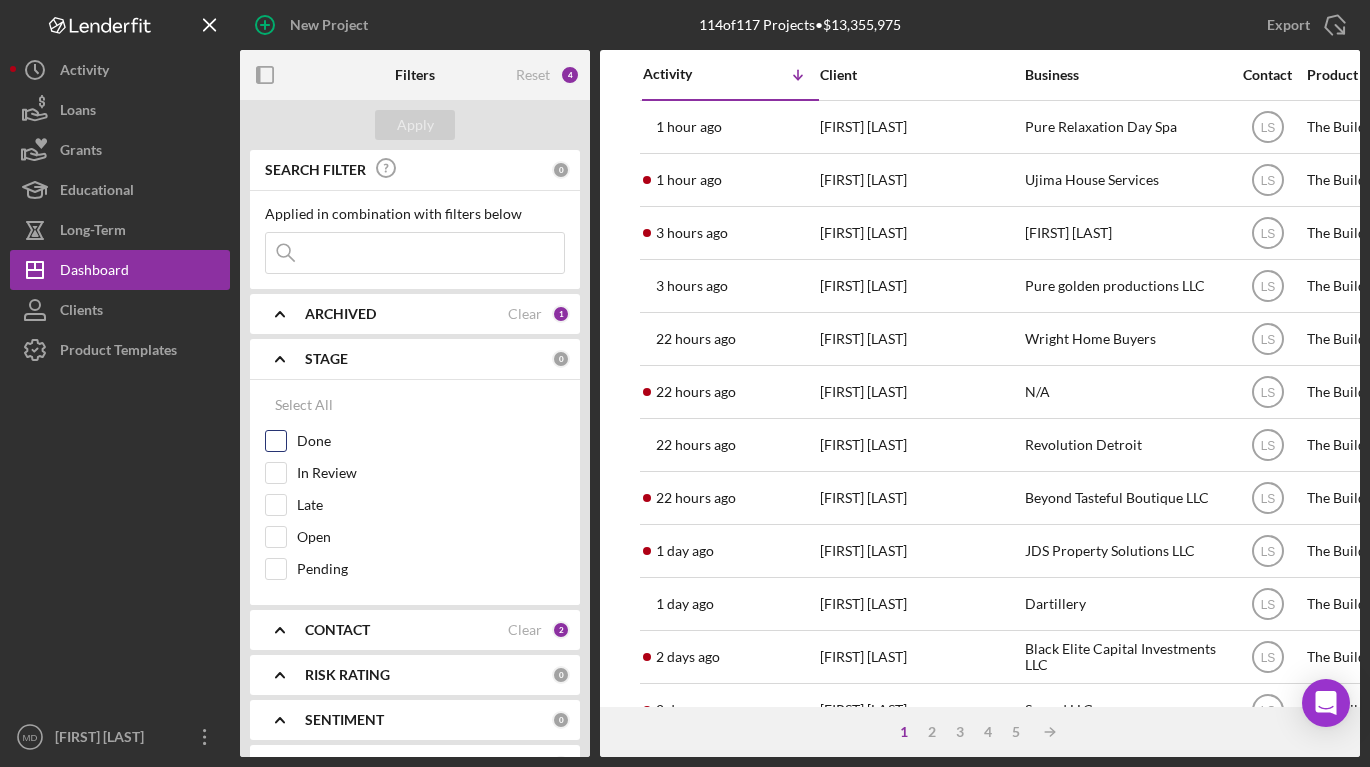 click on "Done" at bounding box center (276, 441) 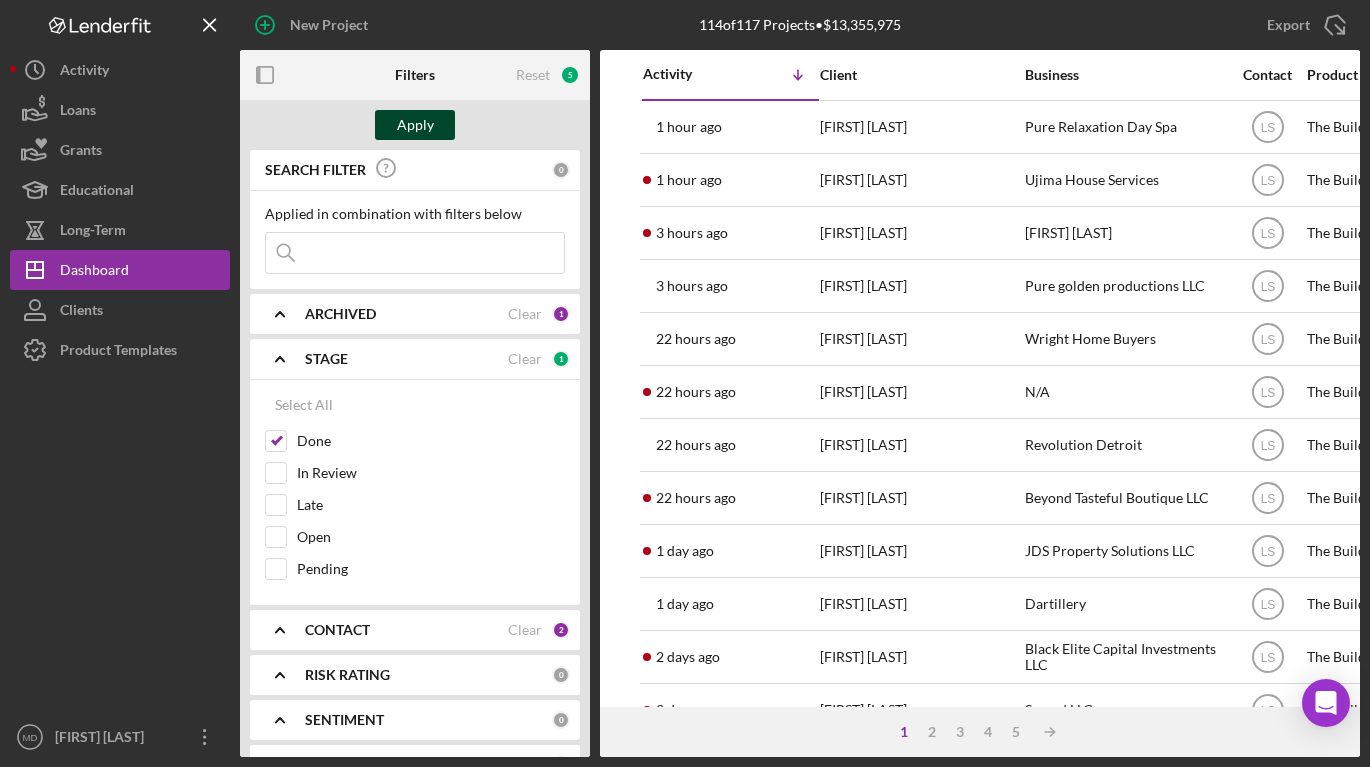 click on "Apply" at bounding box center [415, 125] 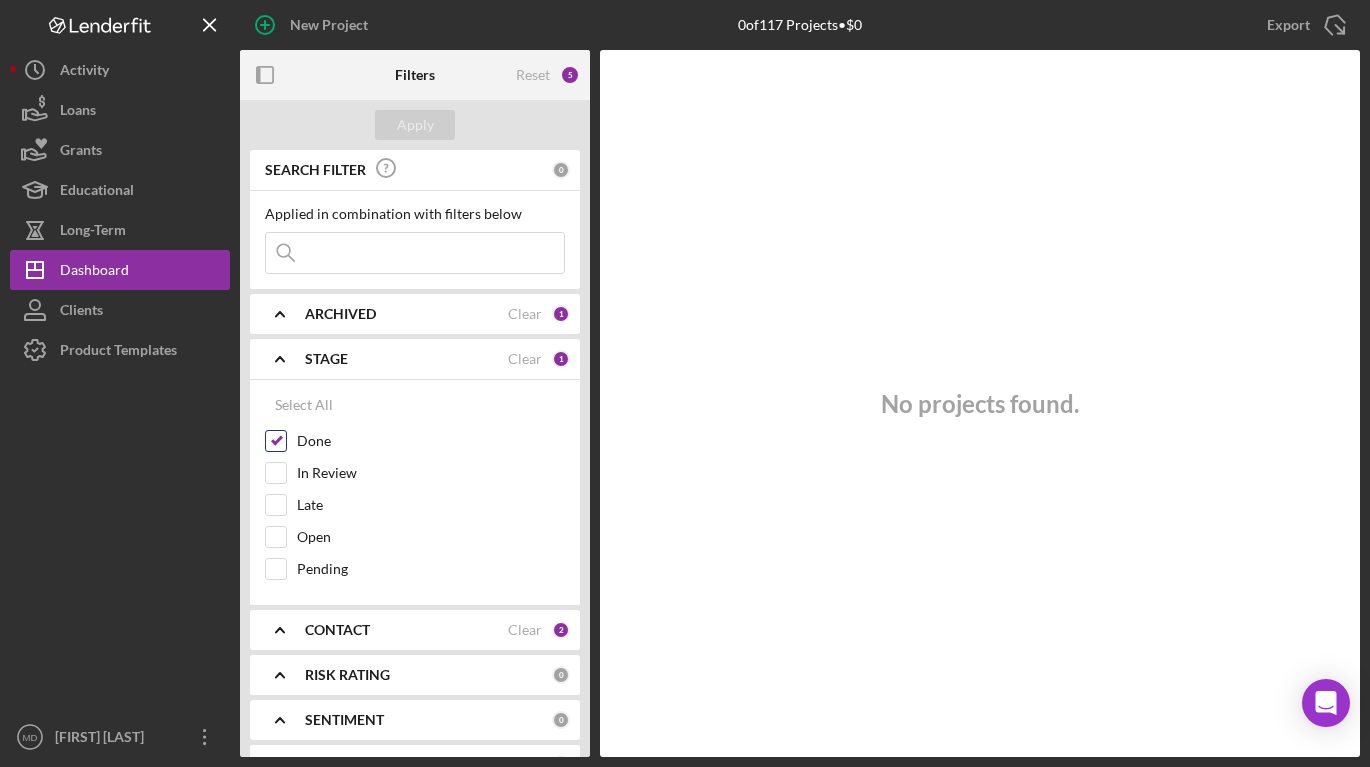 click on "Done" at bounding box center (276, 441) 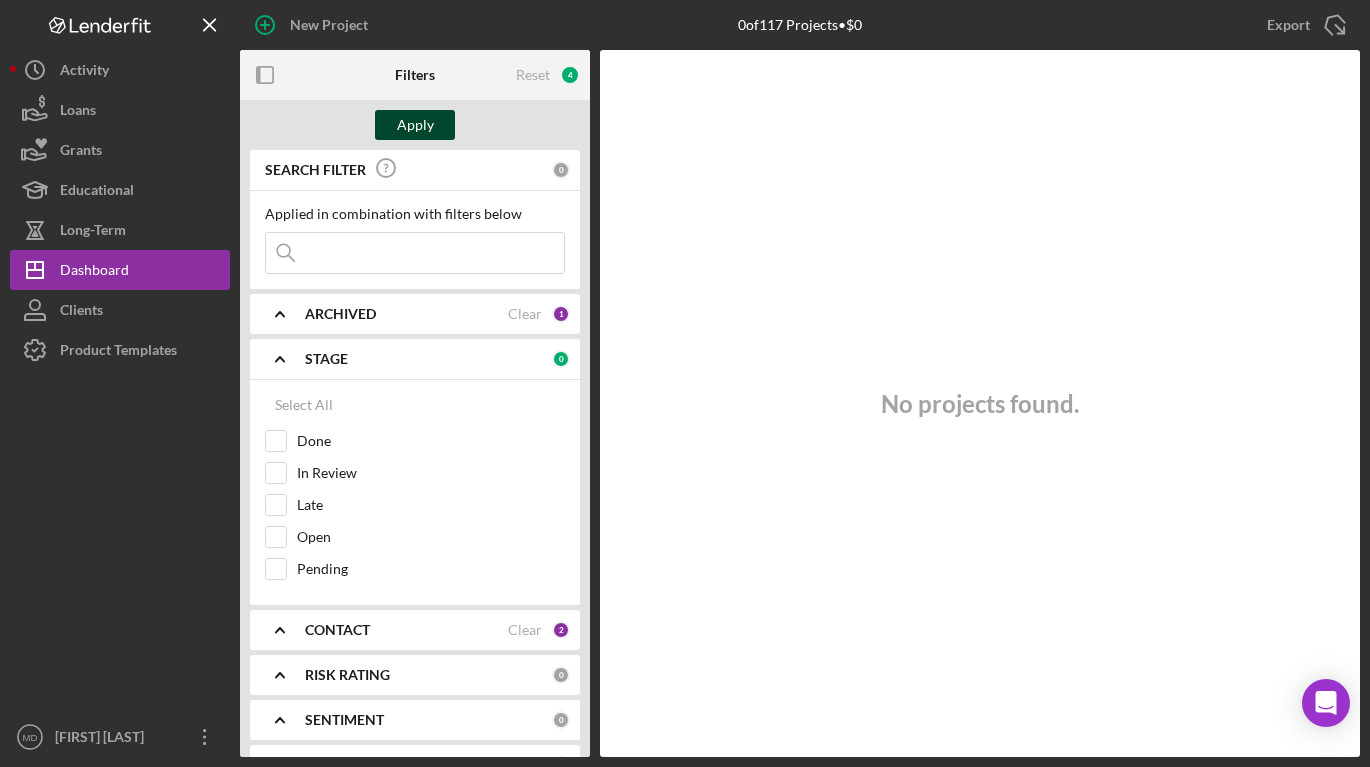 click on "Apply" at bounding box center (415, 125) 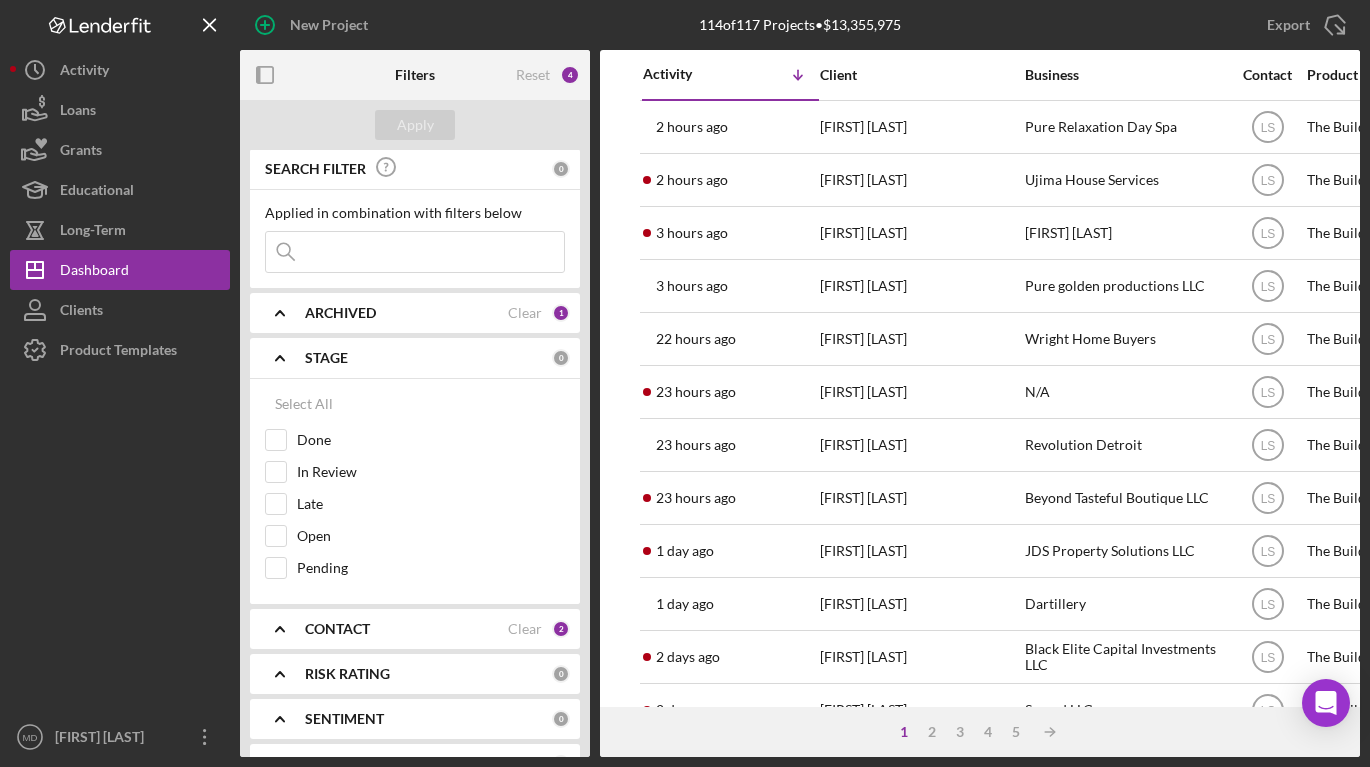 scroll, scrollTop: 0, scrollLeft: 0, axis: both 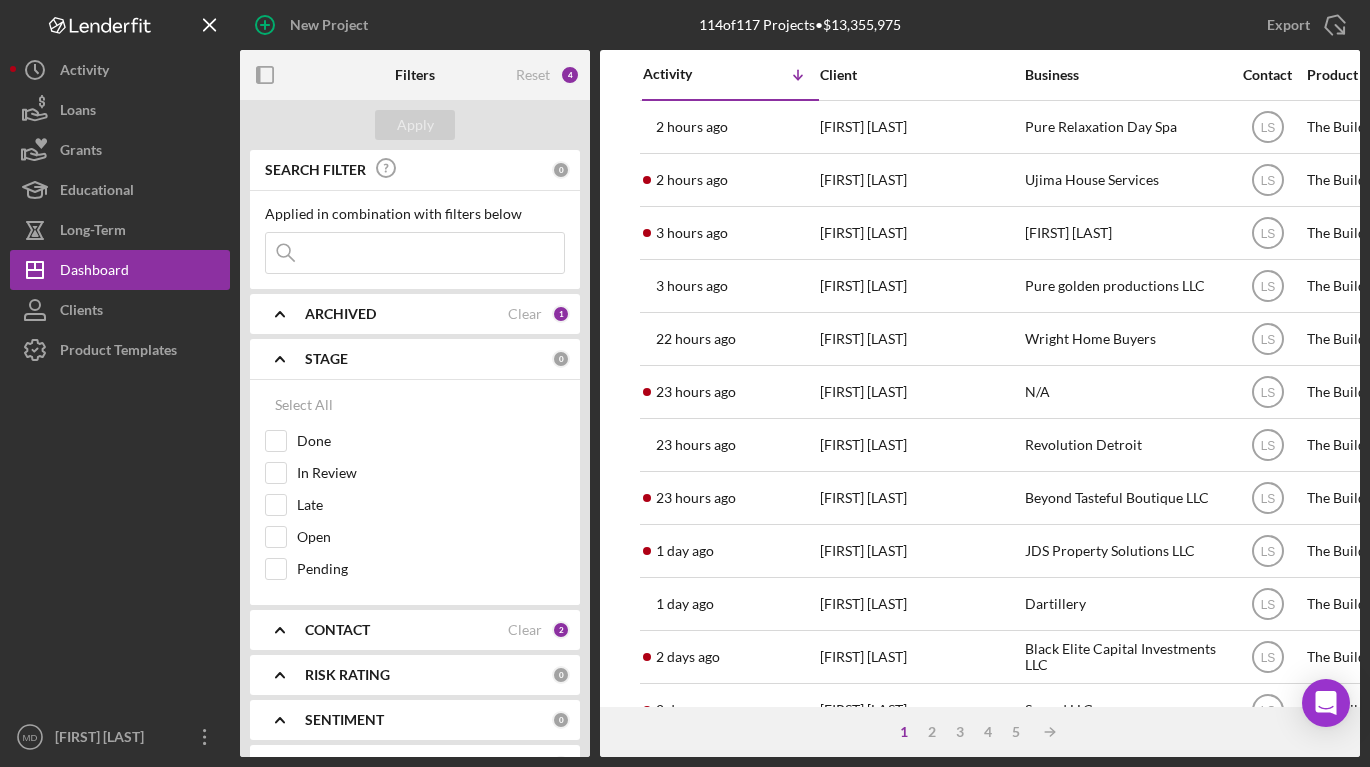 click 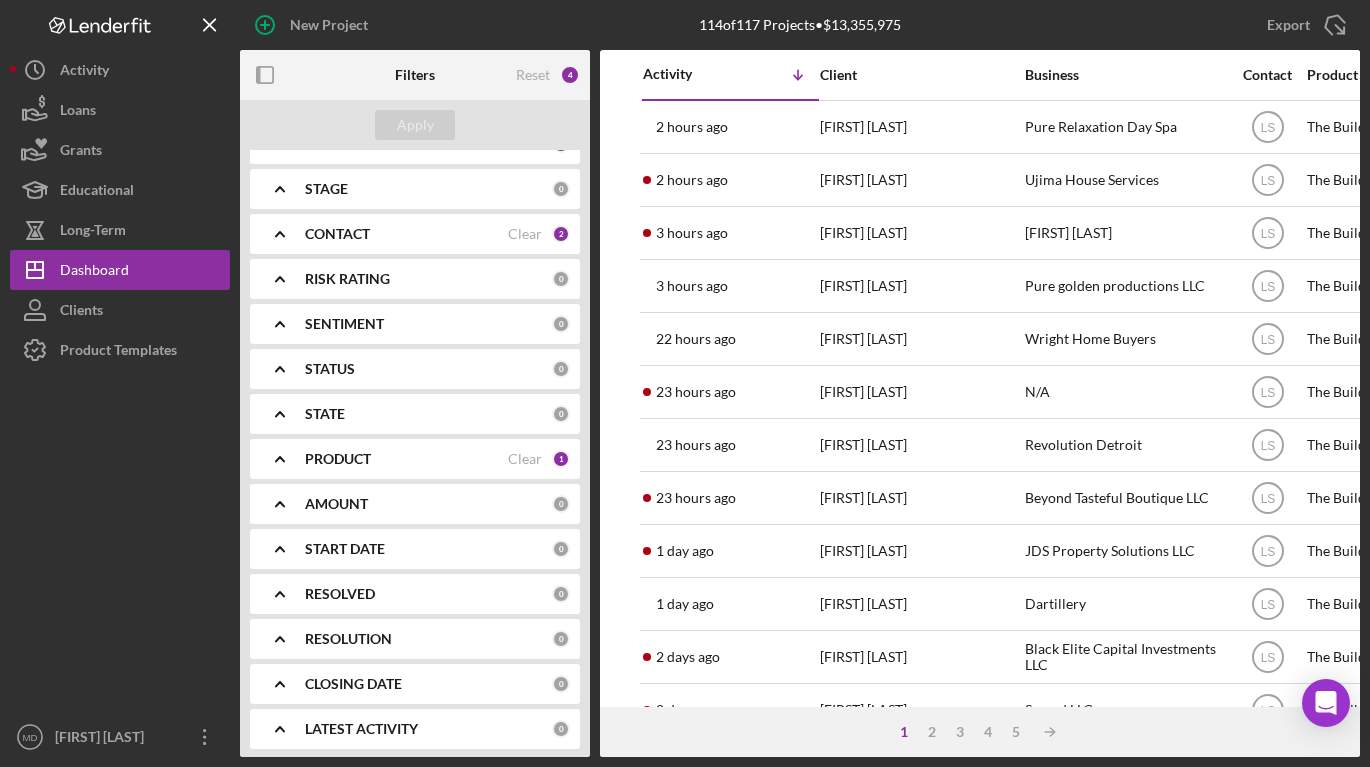 scroll, scrollTop: 177, scrollLeft: 0, axis: vertical 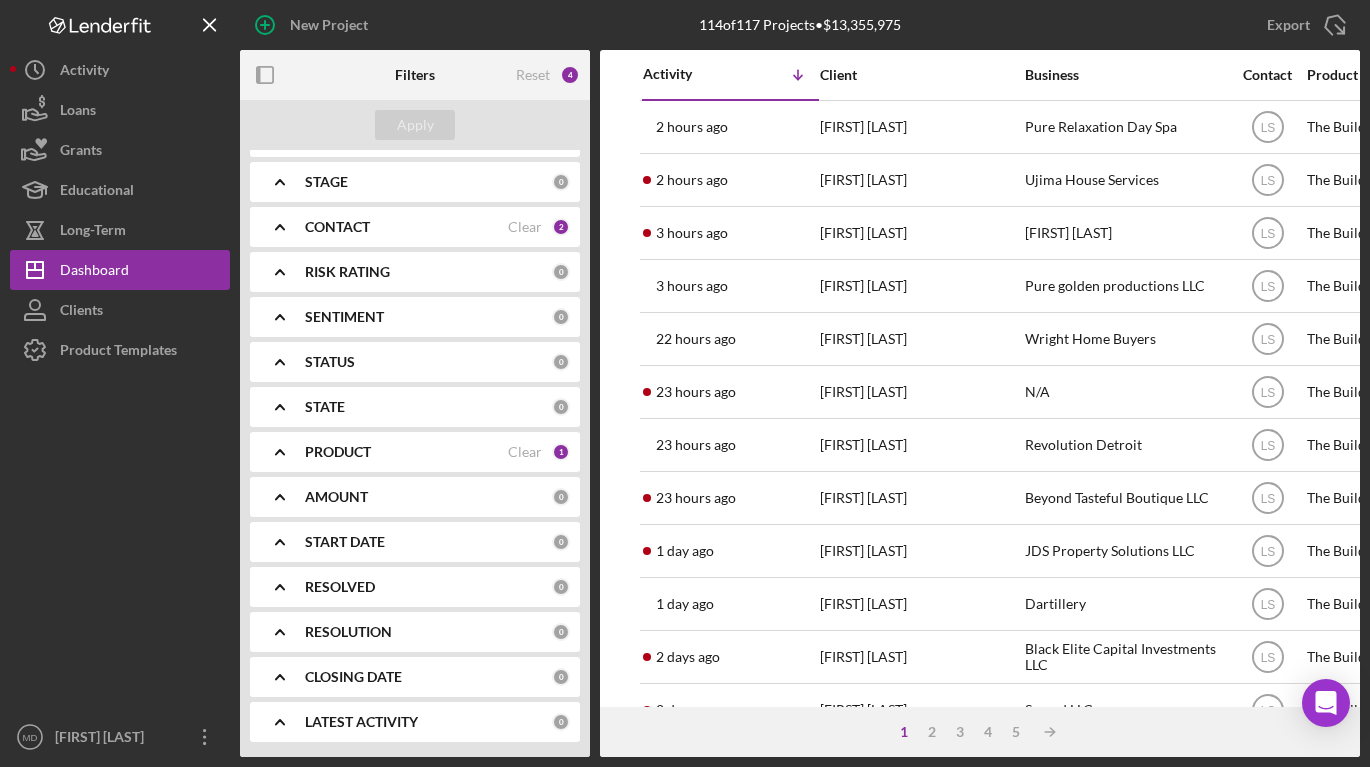 click on "Icon/Expander" 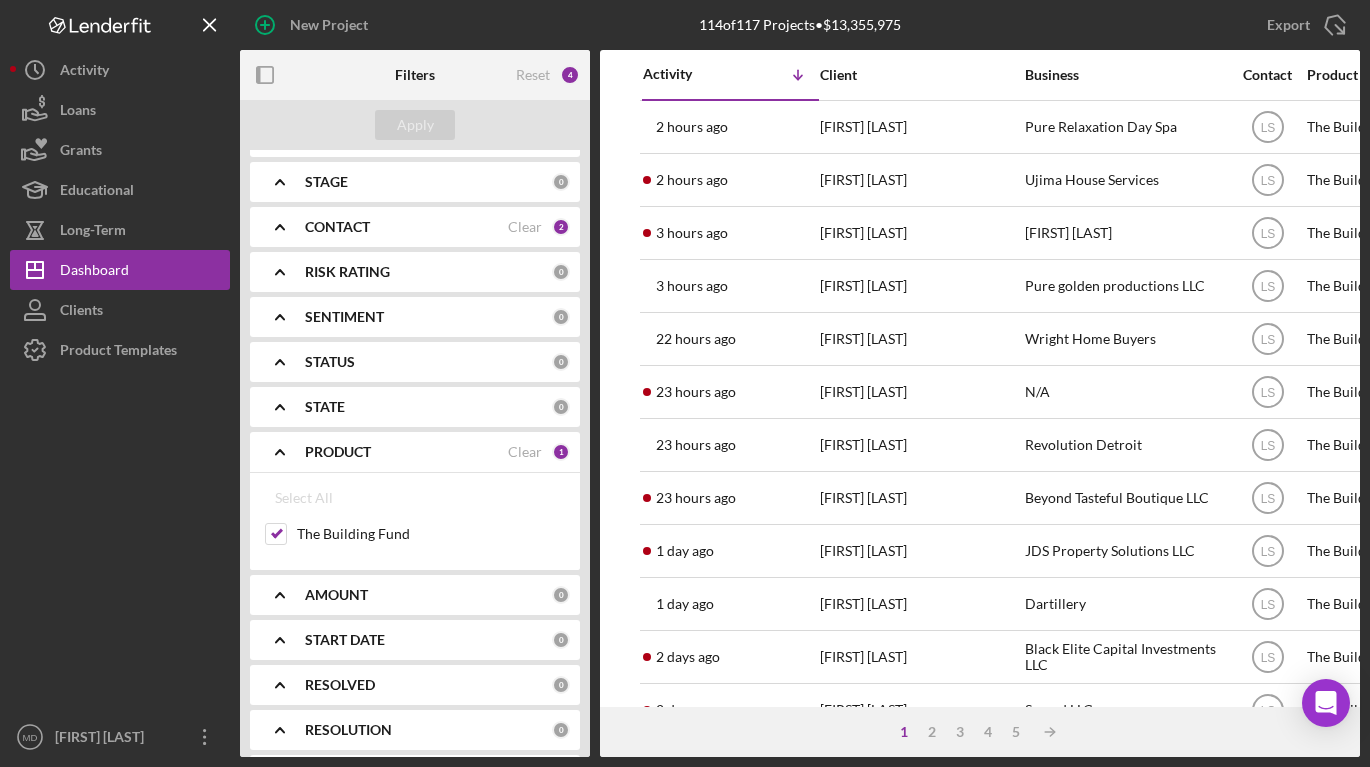 click on "Icon/Expander" 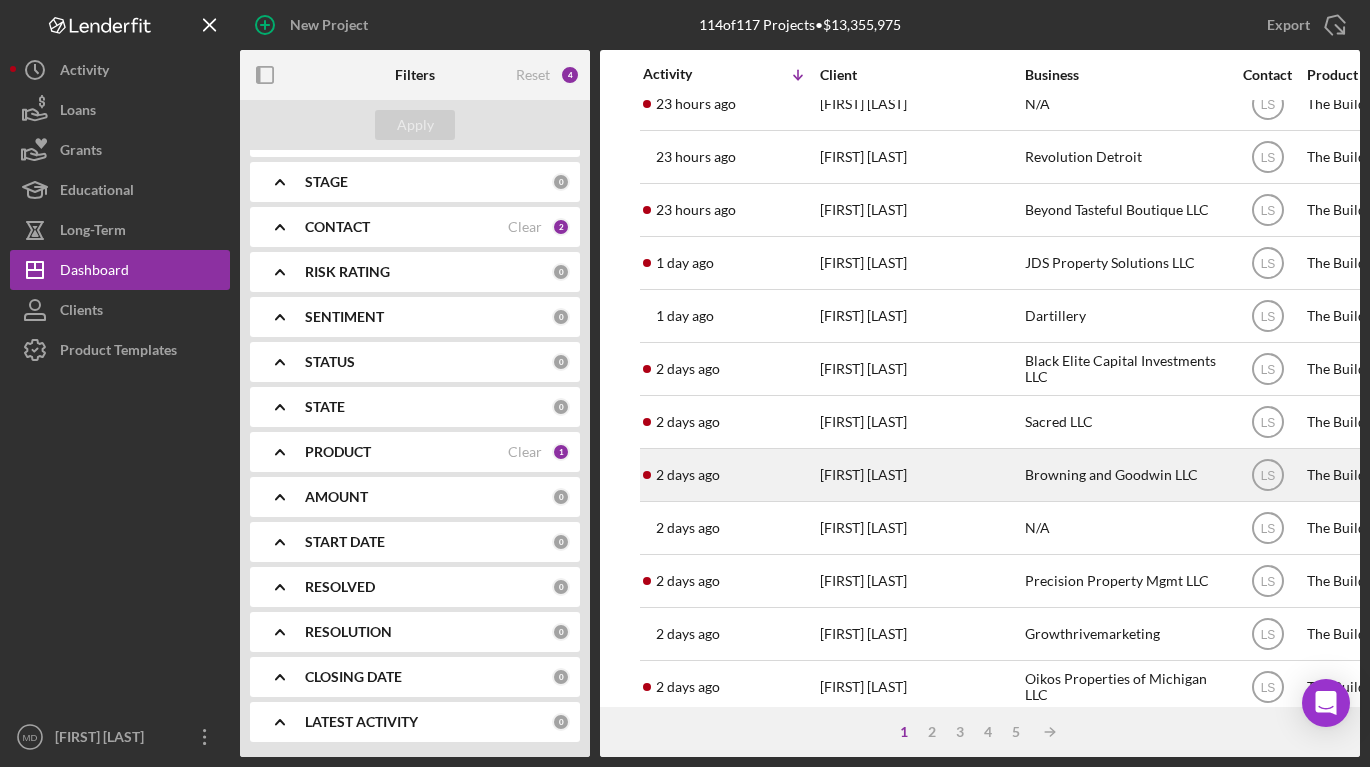 scroll, scrollTop: 296, scrollLeft: 0, axis: vertical 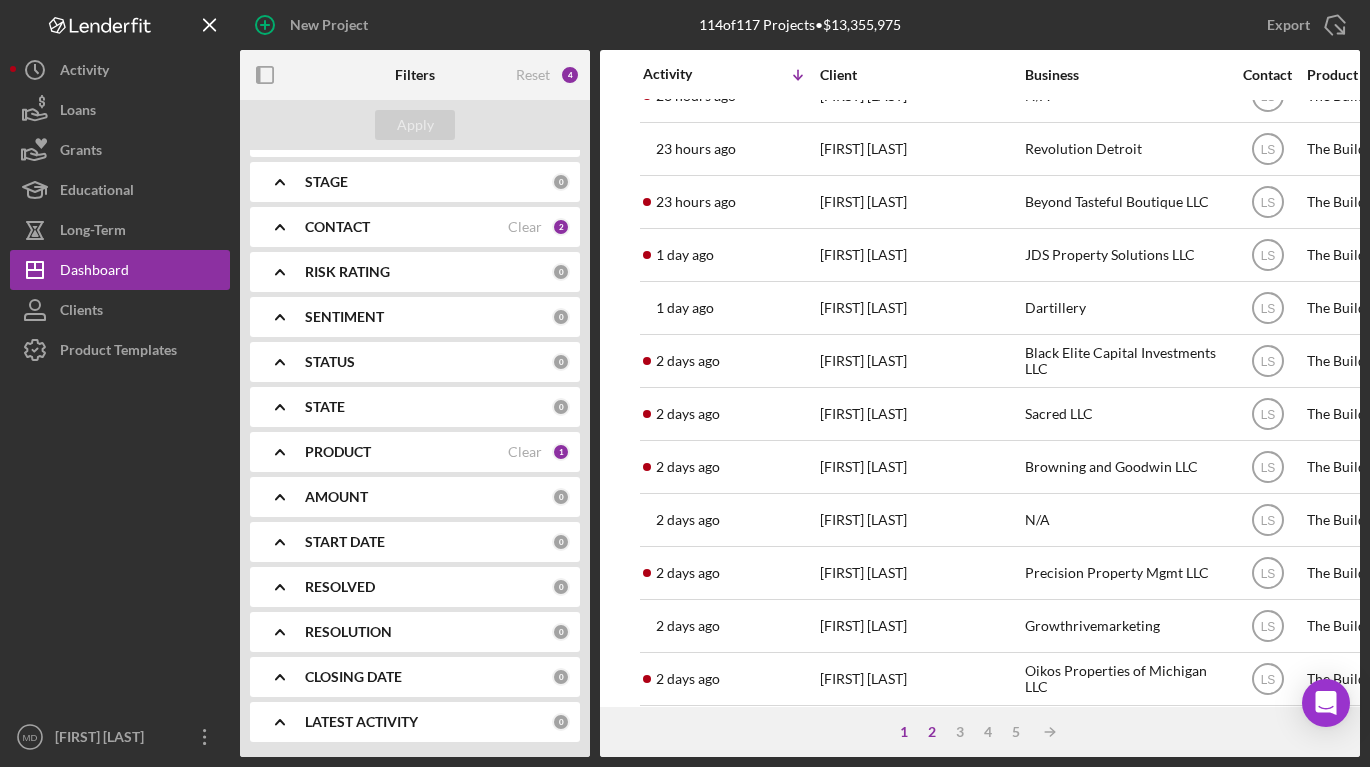 click on "2" at bounding box center (932, 732) 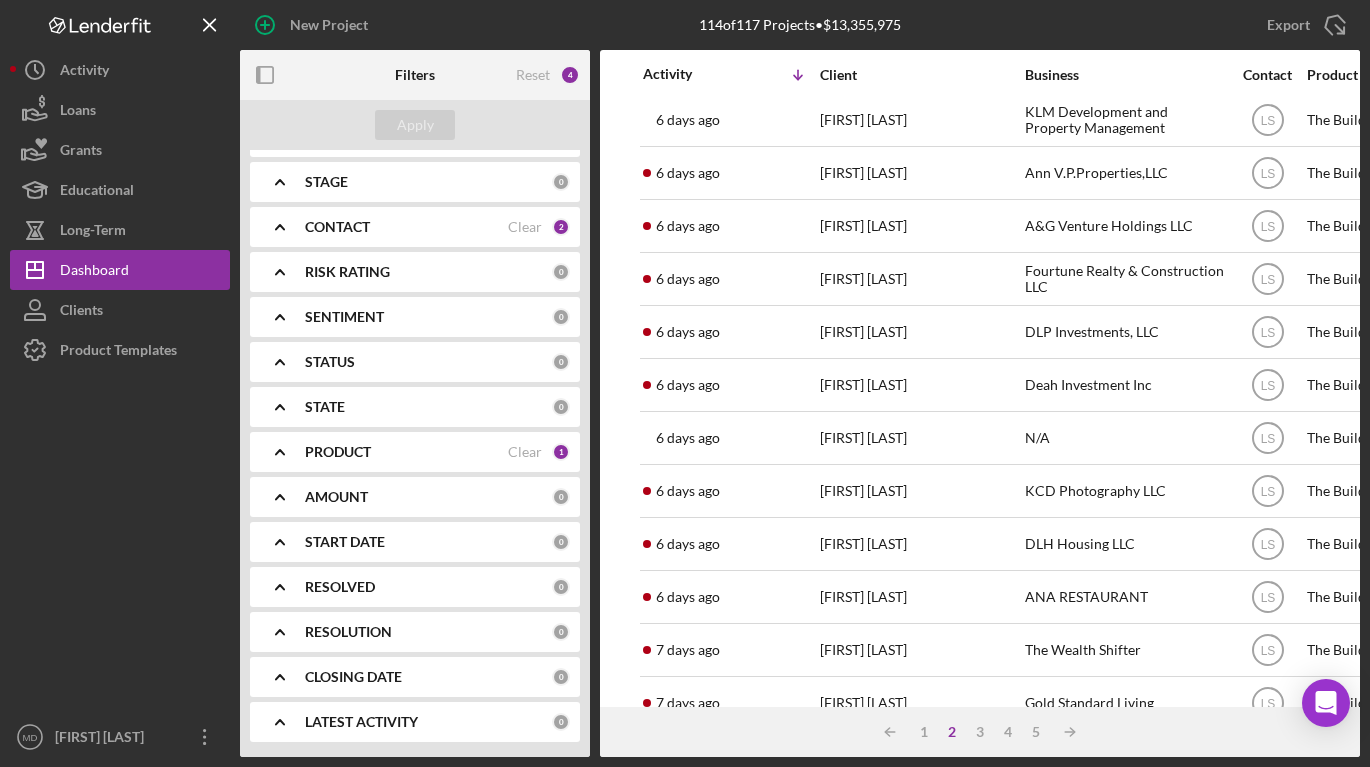 scroll, scrollTop: 0, scrollLeft: 0, axis: both 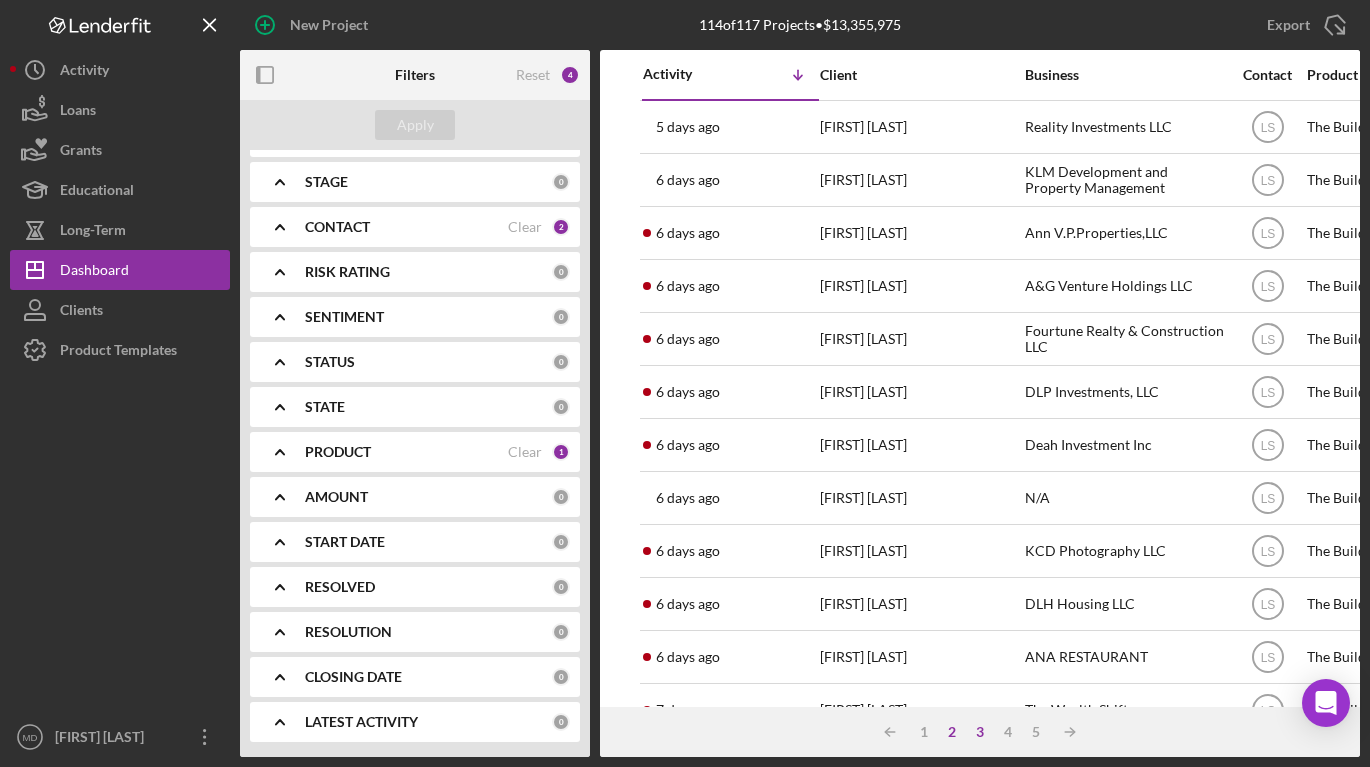 click on "3" at bounding box center [980, 732] 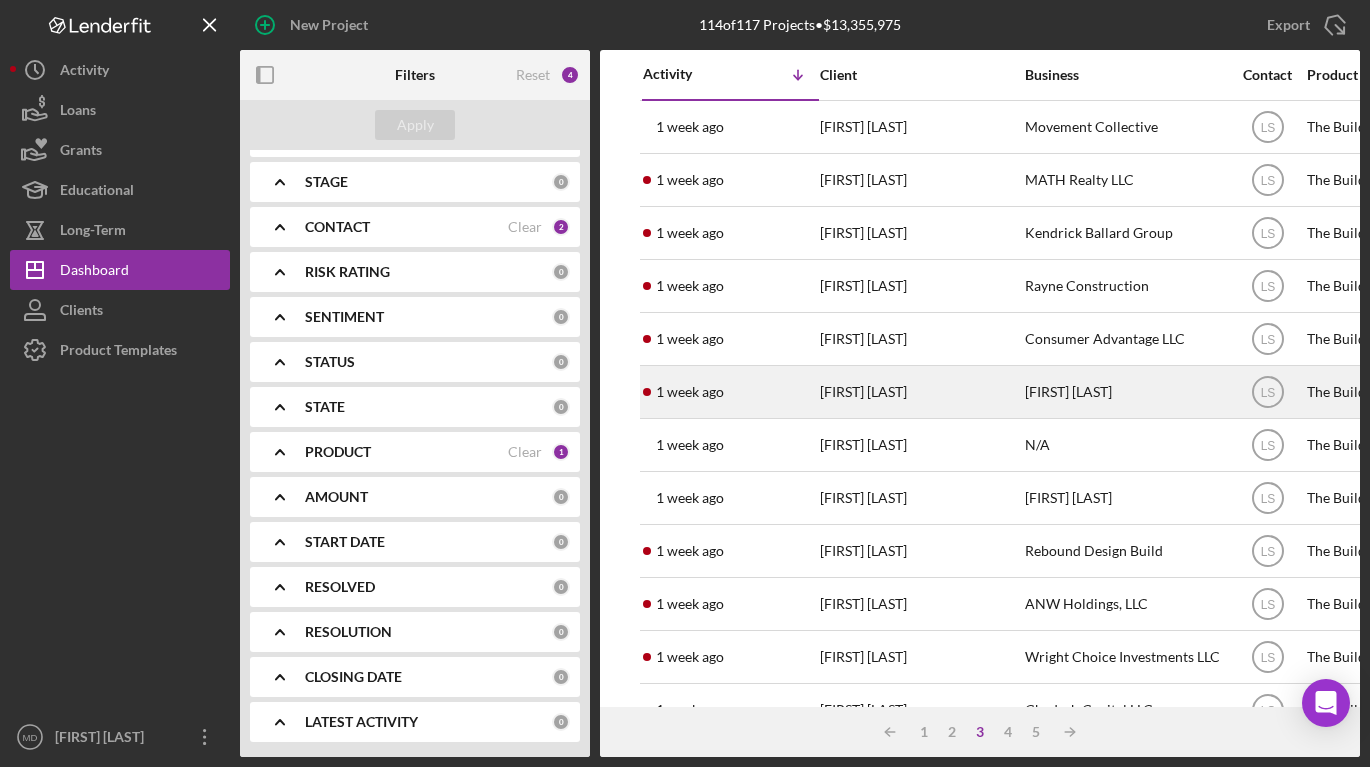 click on "[FIRST] [LAST]" at bounding box center (920, 392) 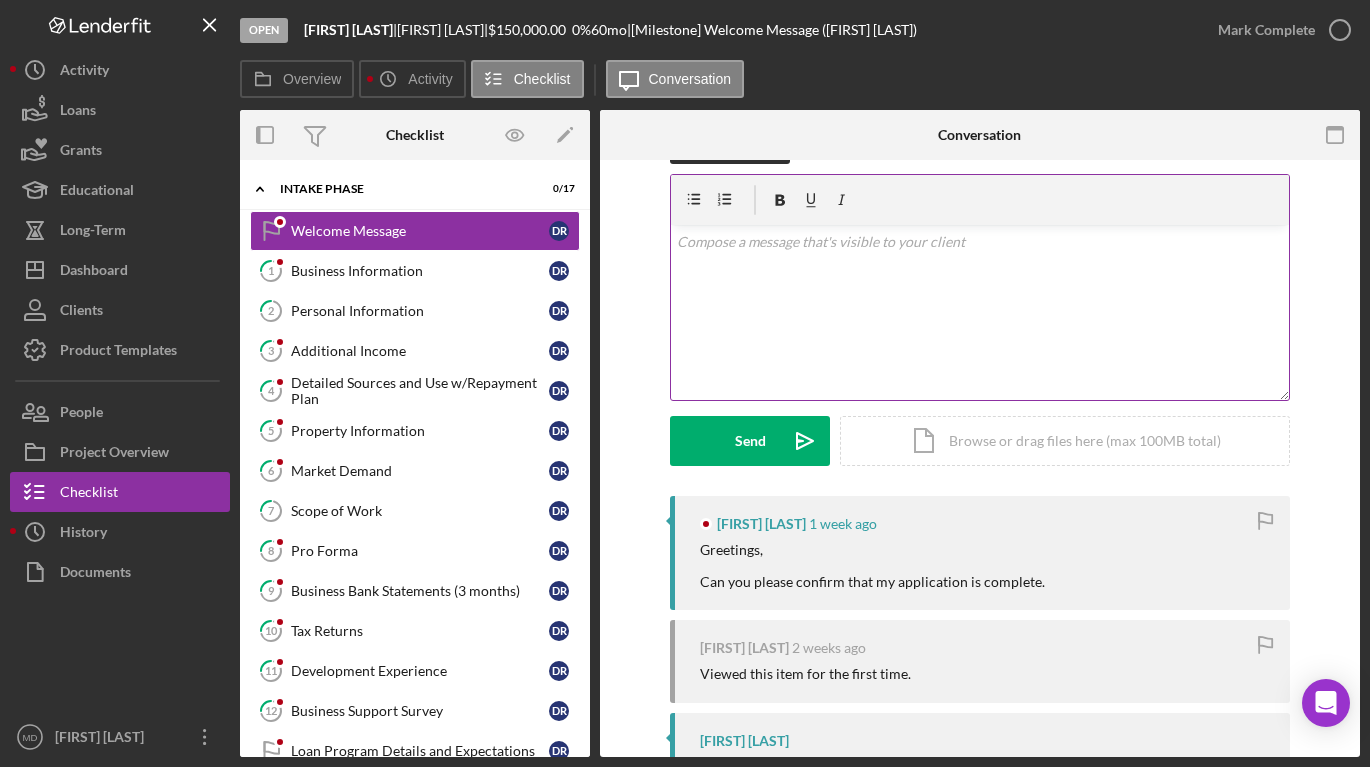 scroll, scrollTop: 63, scrollLeft: 0, axis: vertical 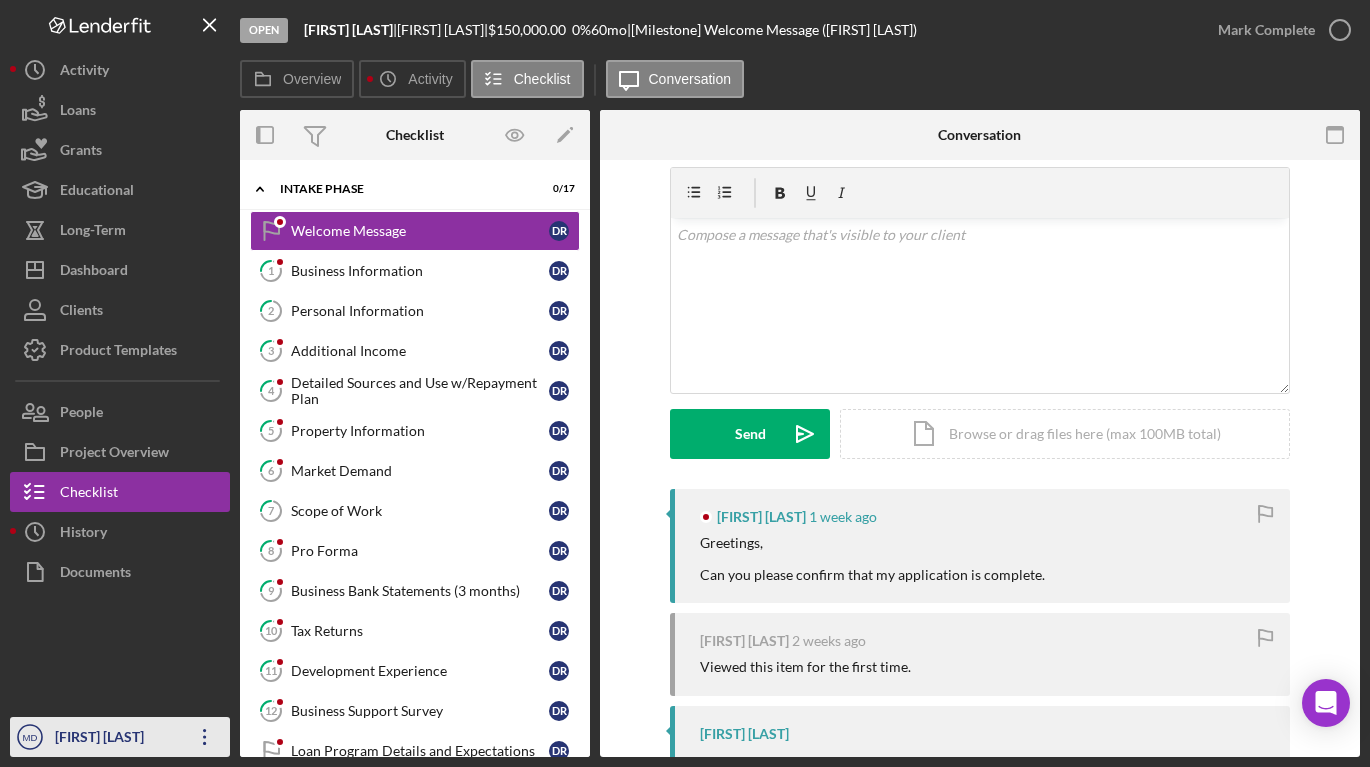 click on "Icon/Overflow" 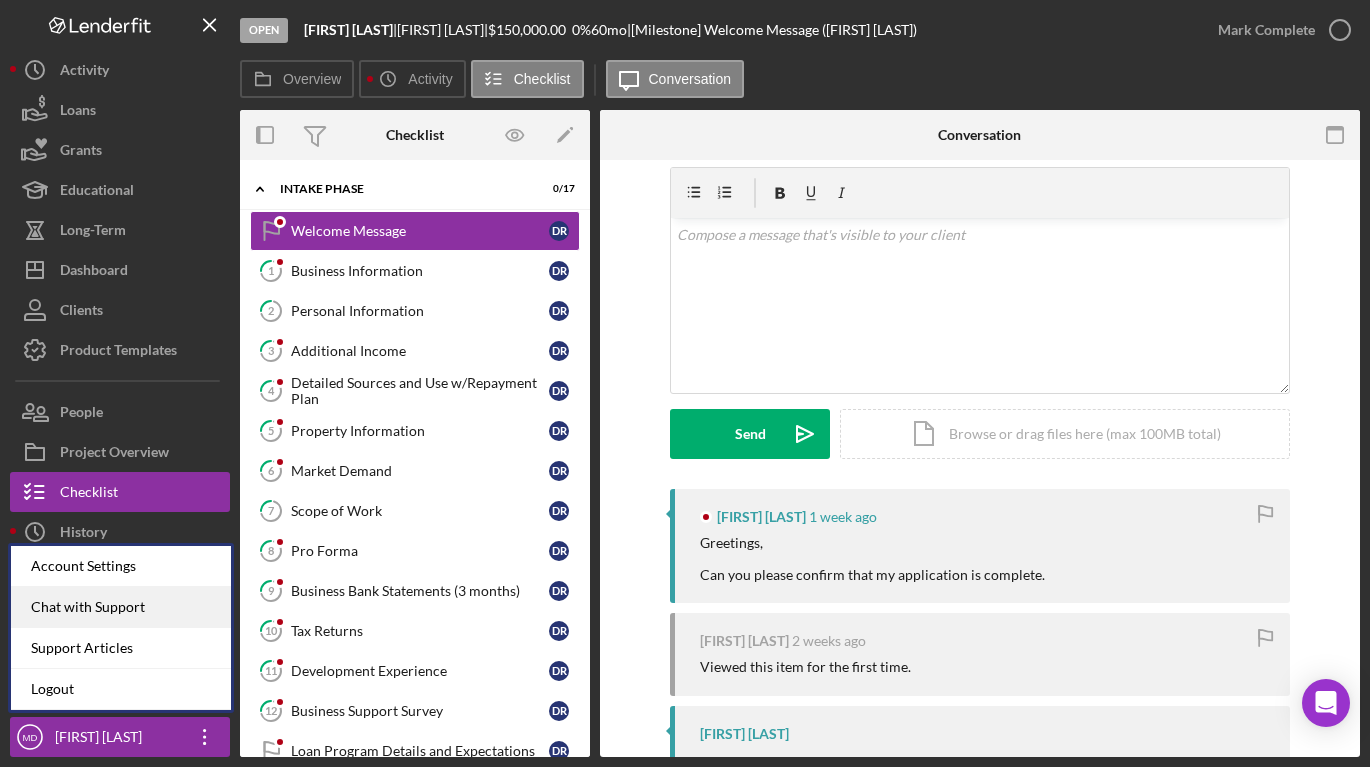 click on "Chat with Support" at bounding box center [121, 607] 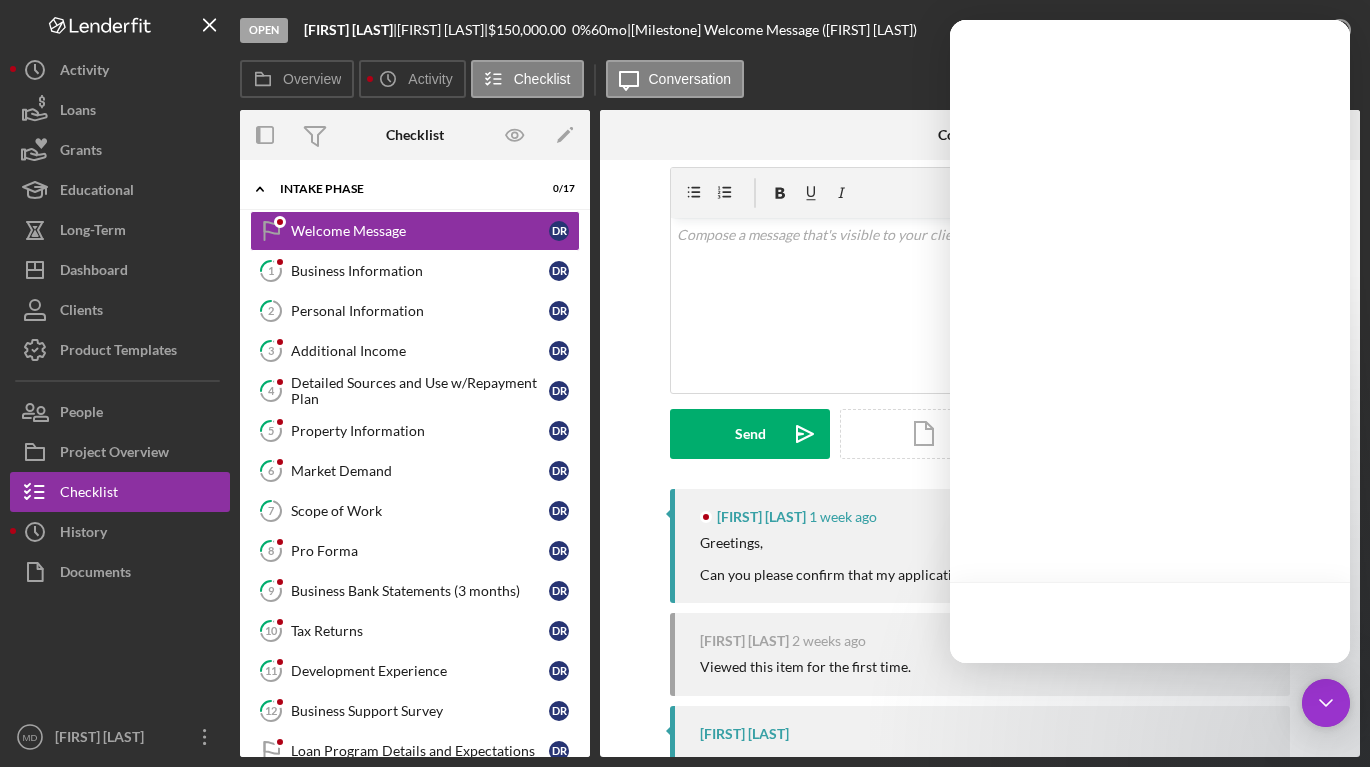 scroll, scrollTop: 0, scrollLeft: 0, axis: both 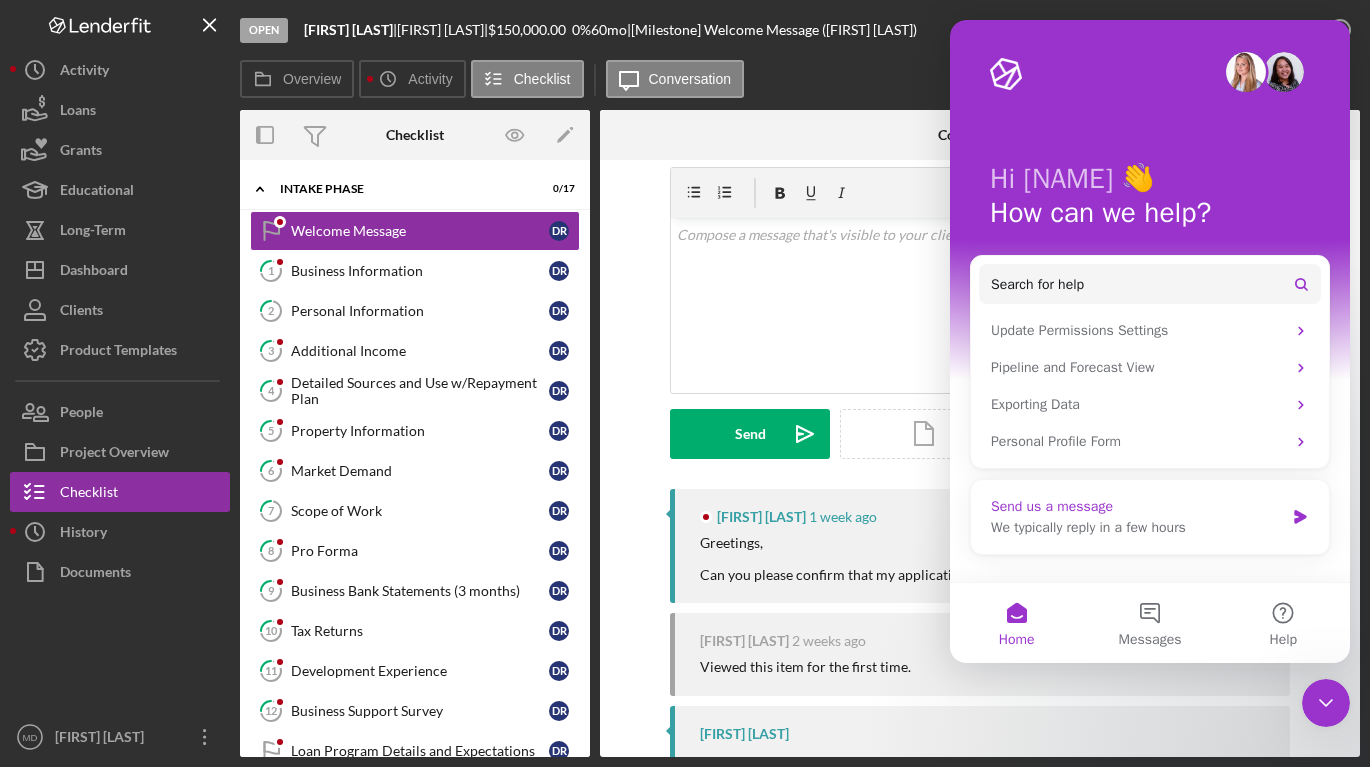 click on "We typically reply in a few hours" at bounding box center (1137, 527) 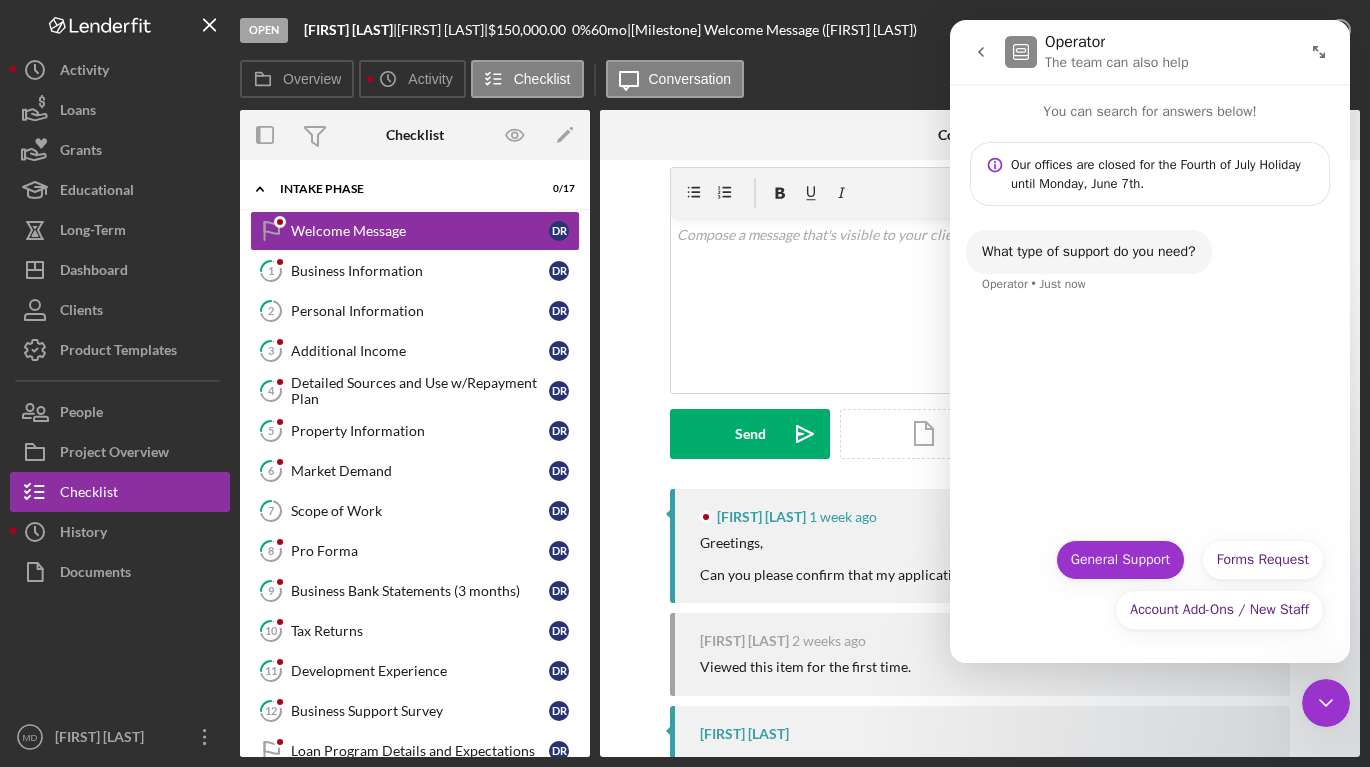 click on "General Support" at bounding box center [1120, 560] 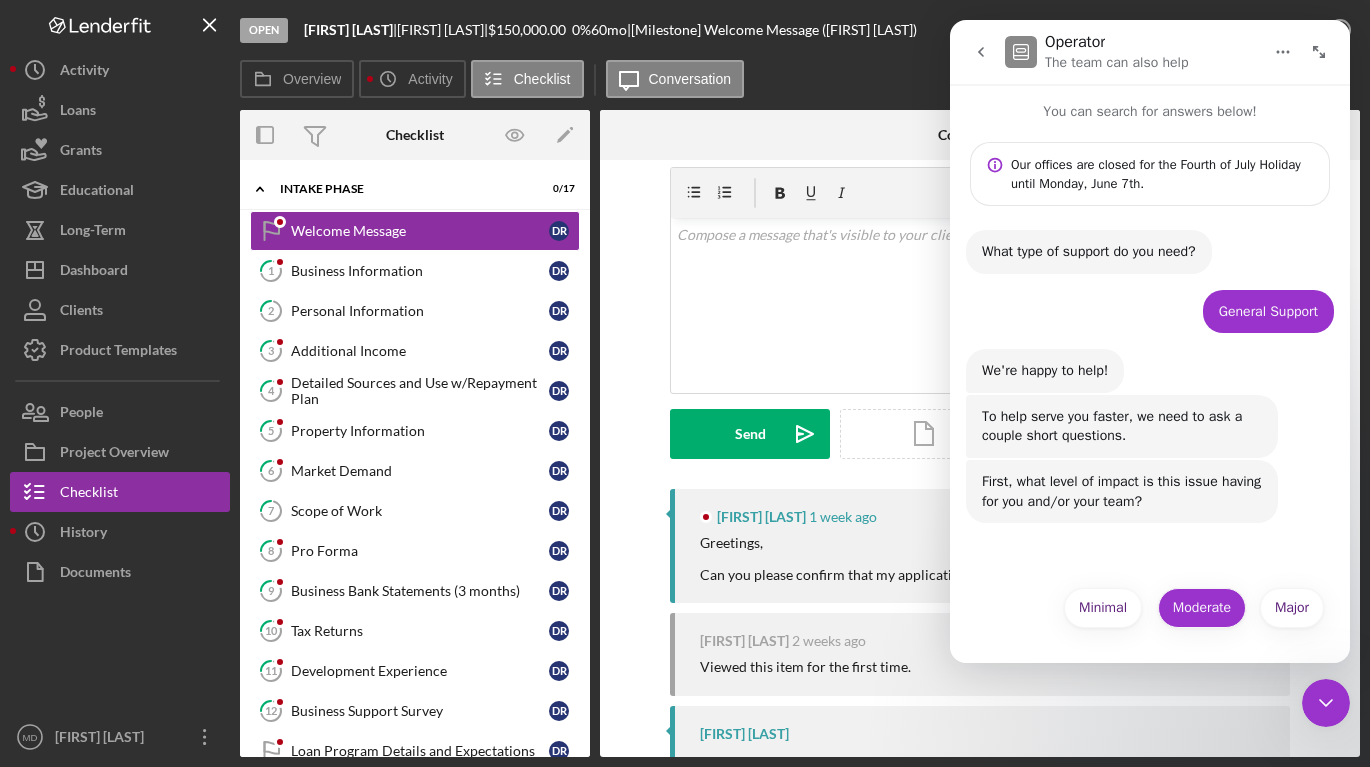 click on "Moderate" at bounding box center [1202, 608] 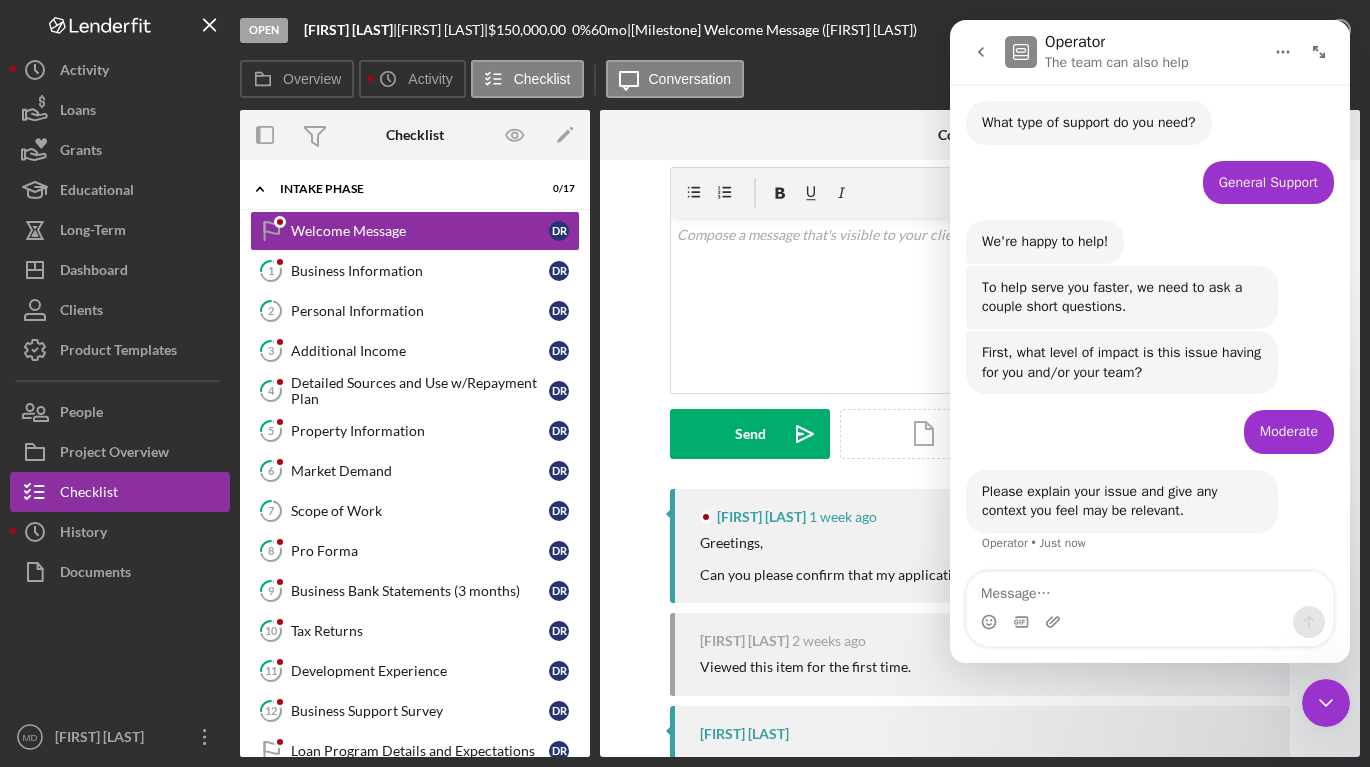 scroll, scrollTop: 132, scrollLeft: 0, axis: vertical 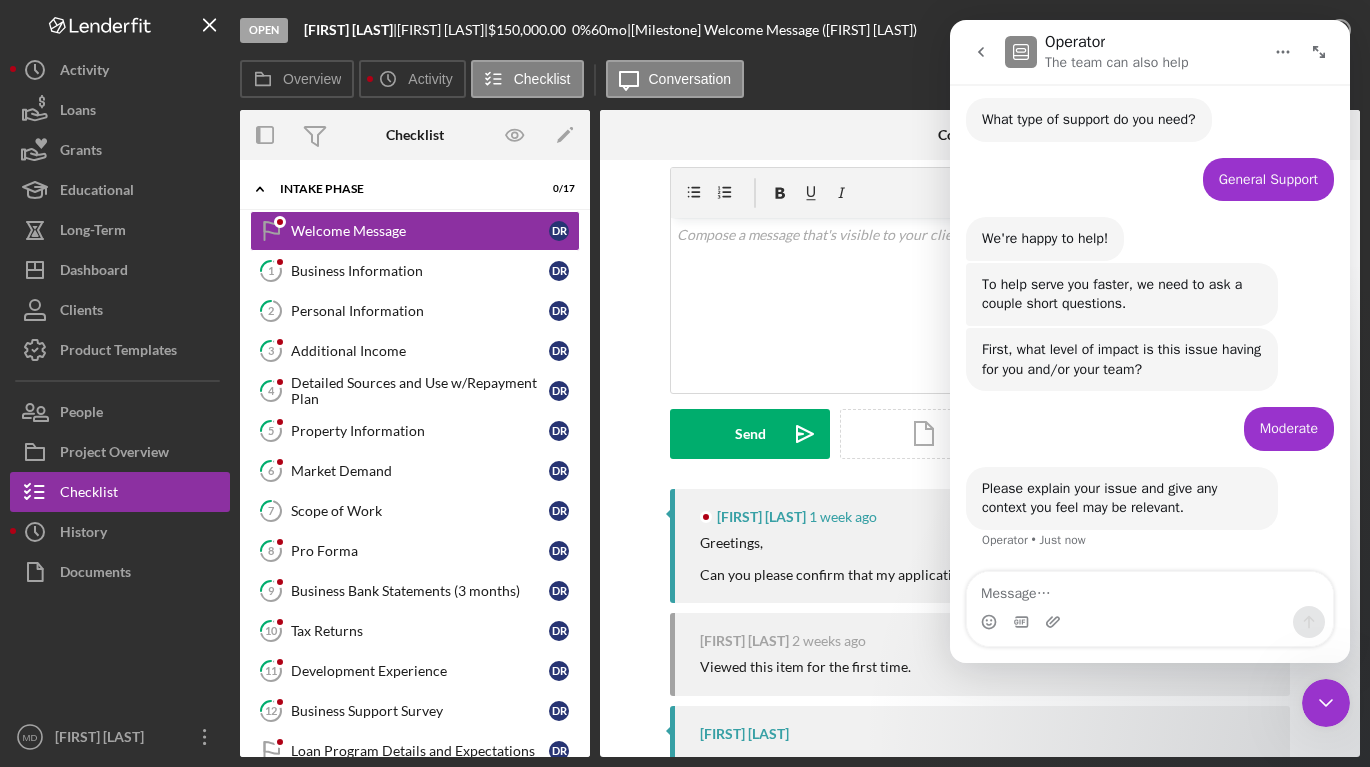 click at bounding box center (1150, 589) 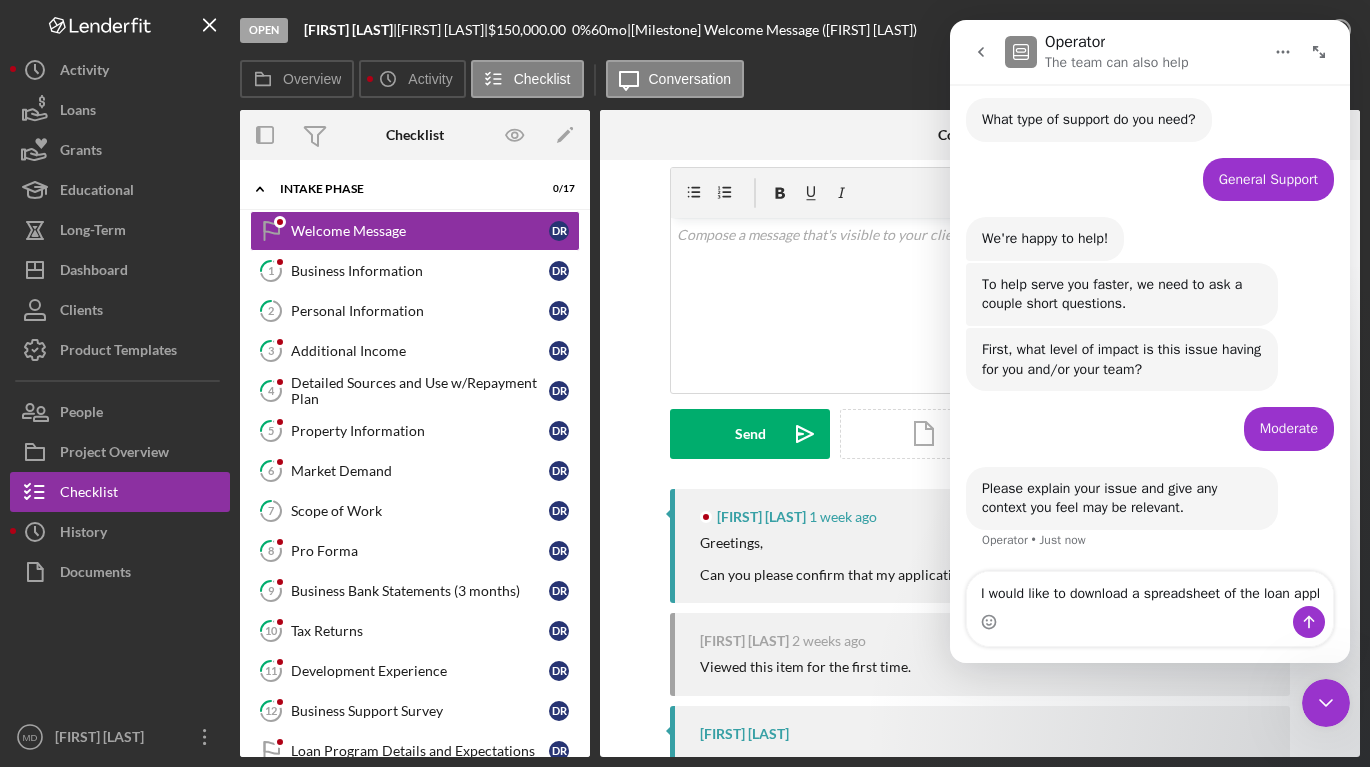 scroll, scrollTop: 152, scrollLeft: 0, axis: vertical 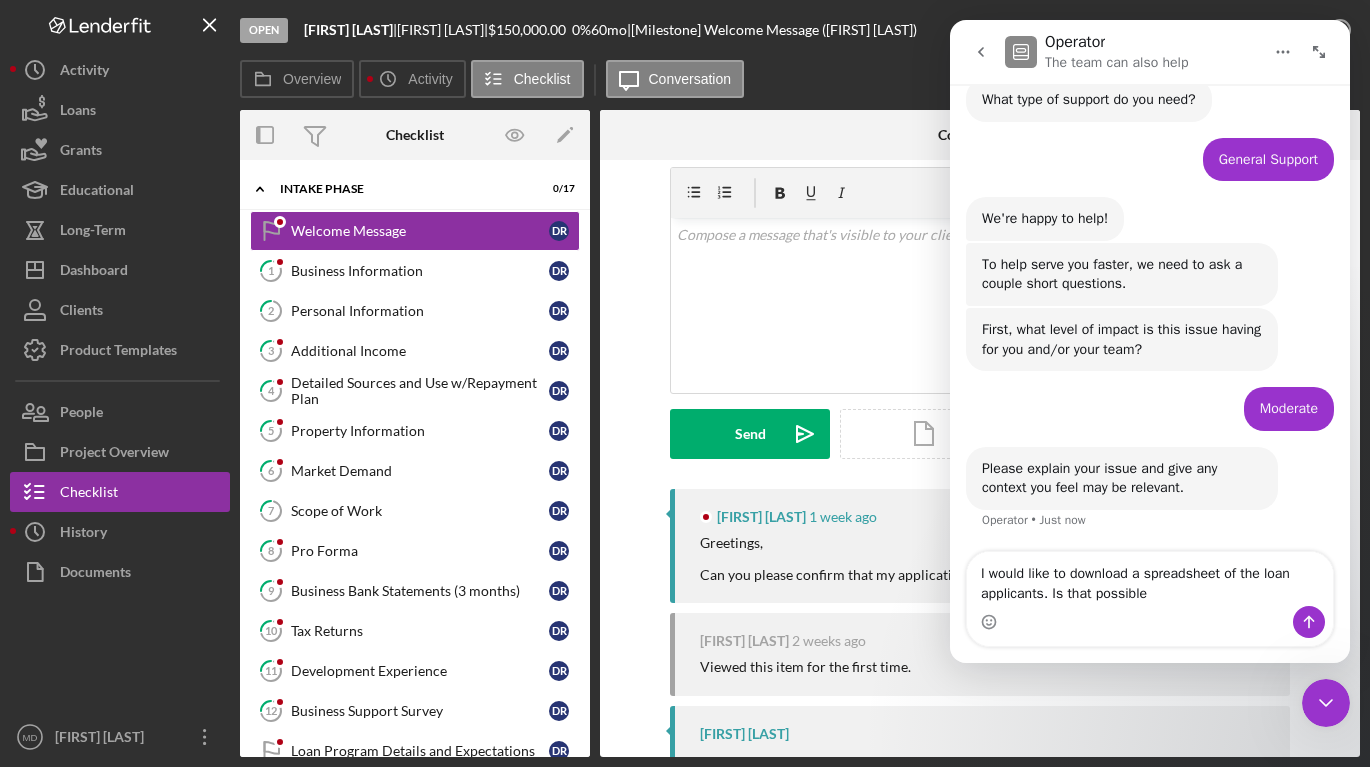 type on "I would like to download a spreadsheet of the loan applicants. Is that possible?" 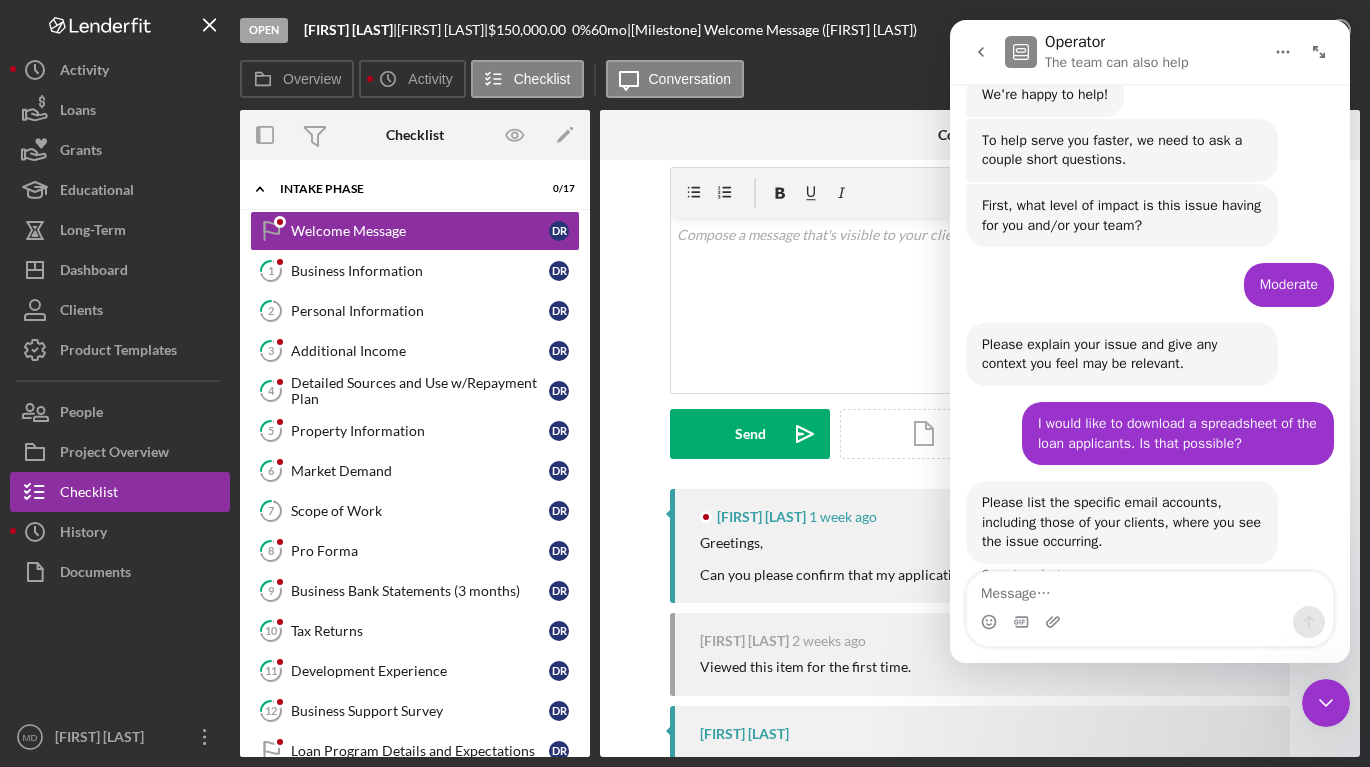 scroll, scrollTop: 310, scrollLeft: 0, axis: vertical 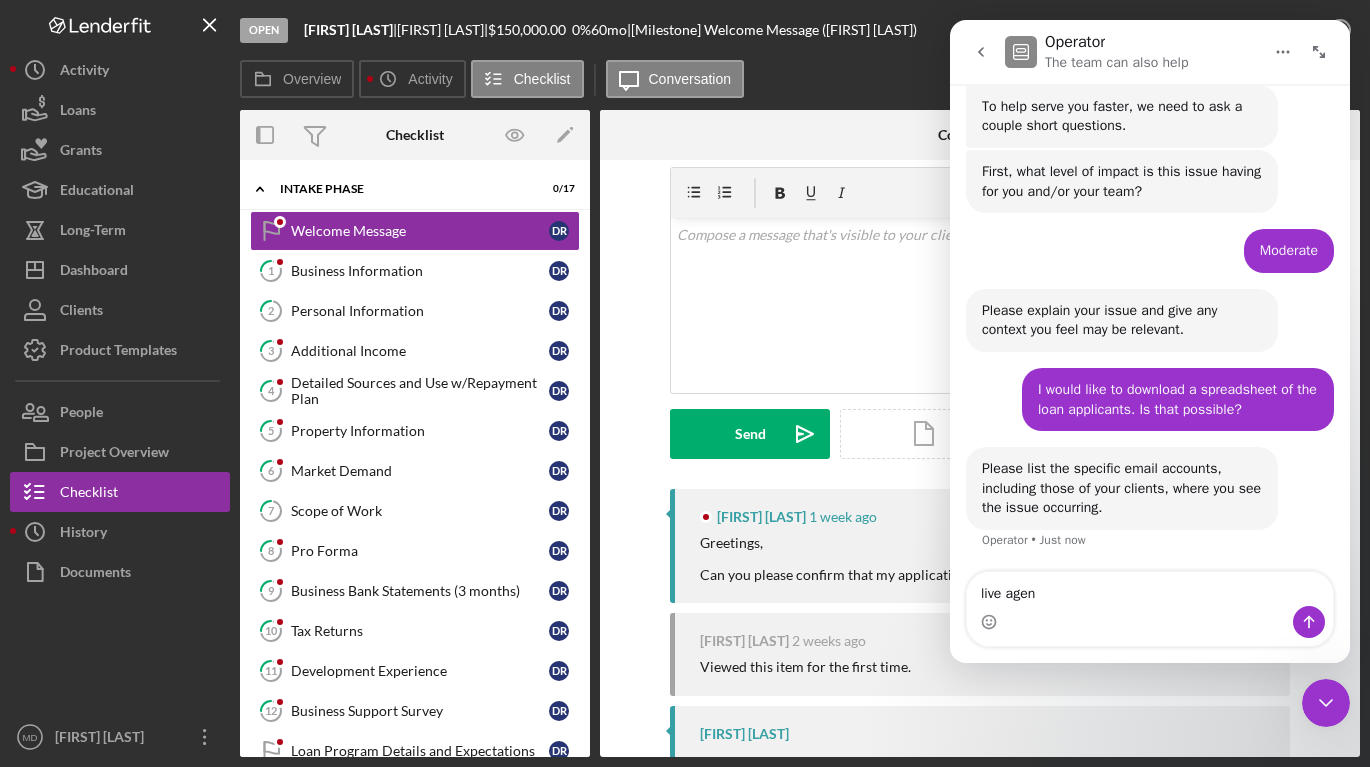 type on "live agent" 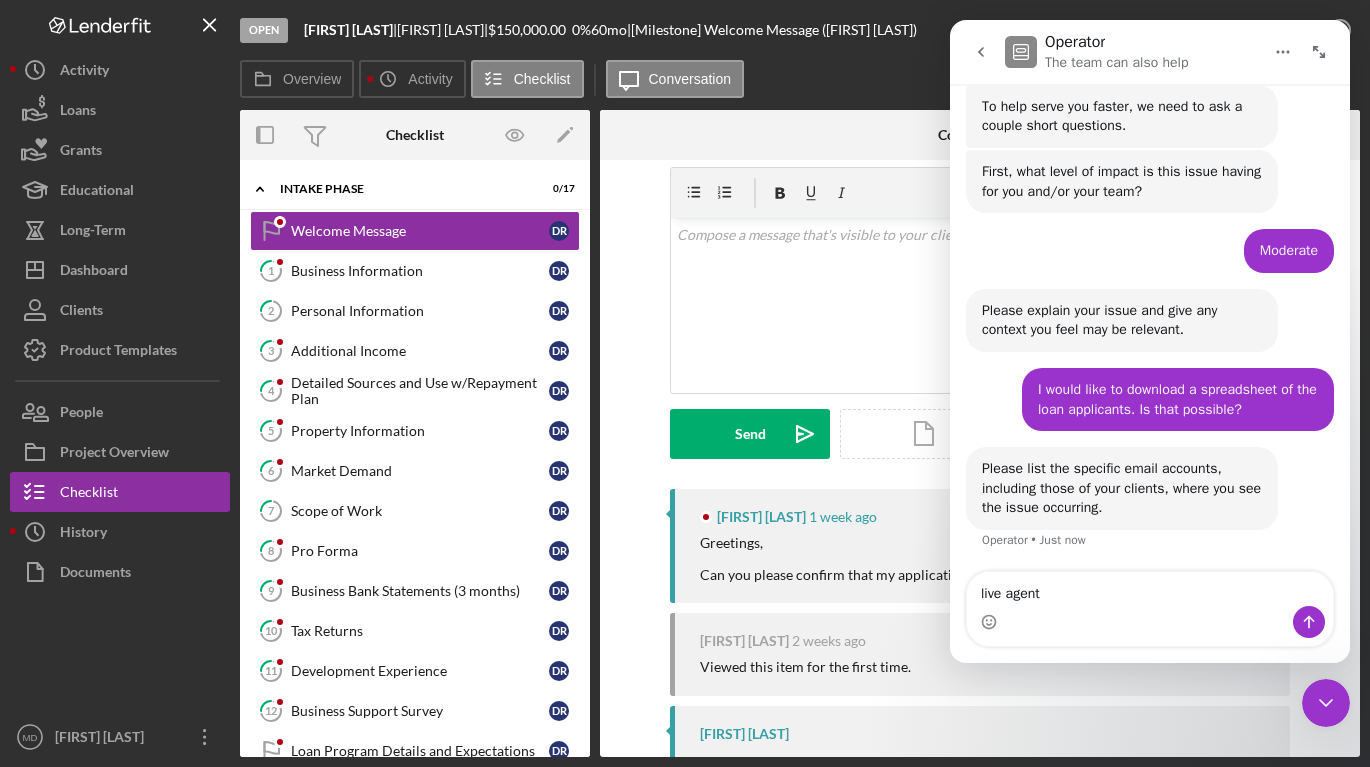 type 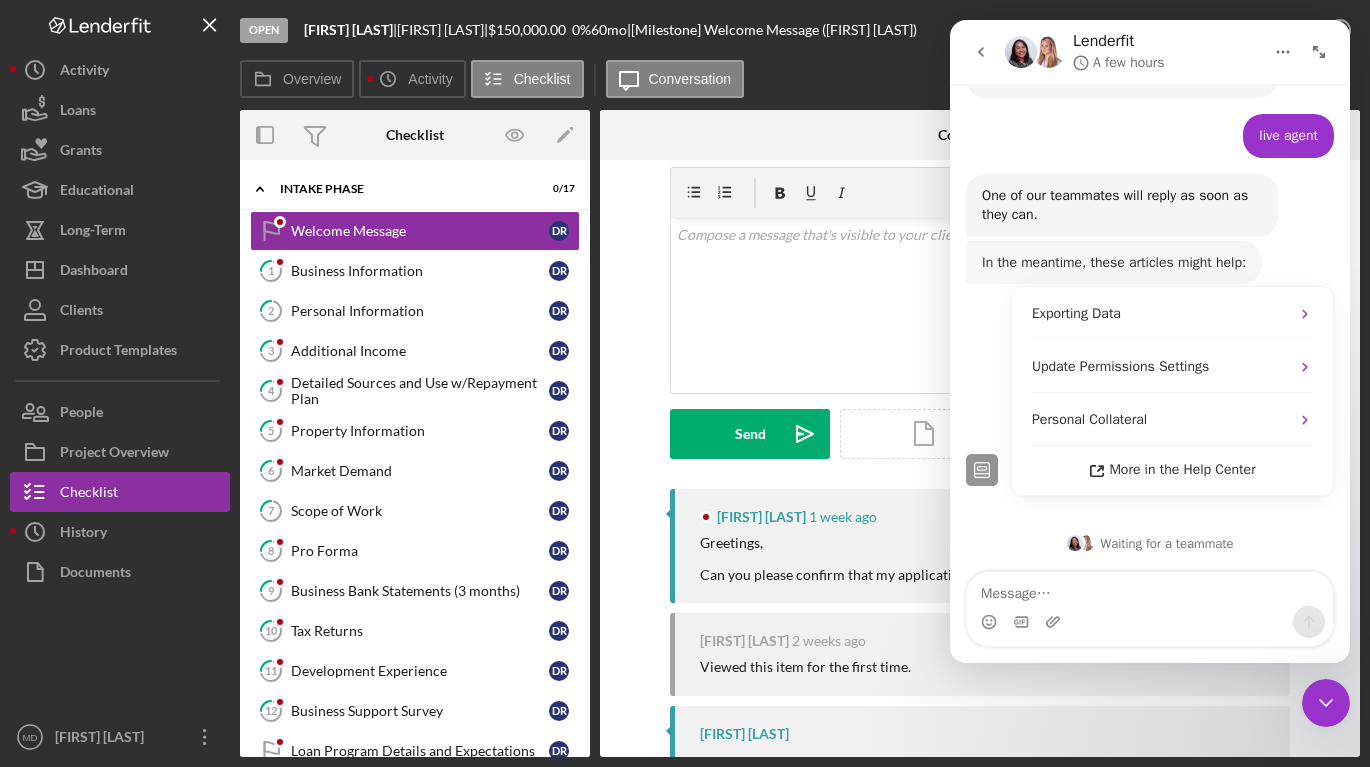 scroll, scrollTop: 742, scrollLeft: 0, axis: vertical 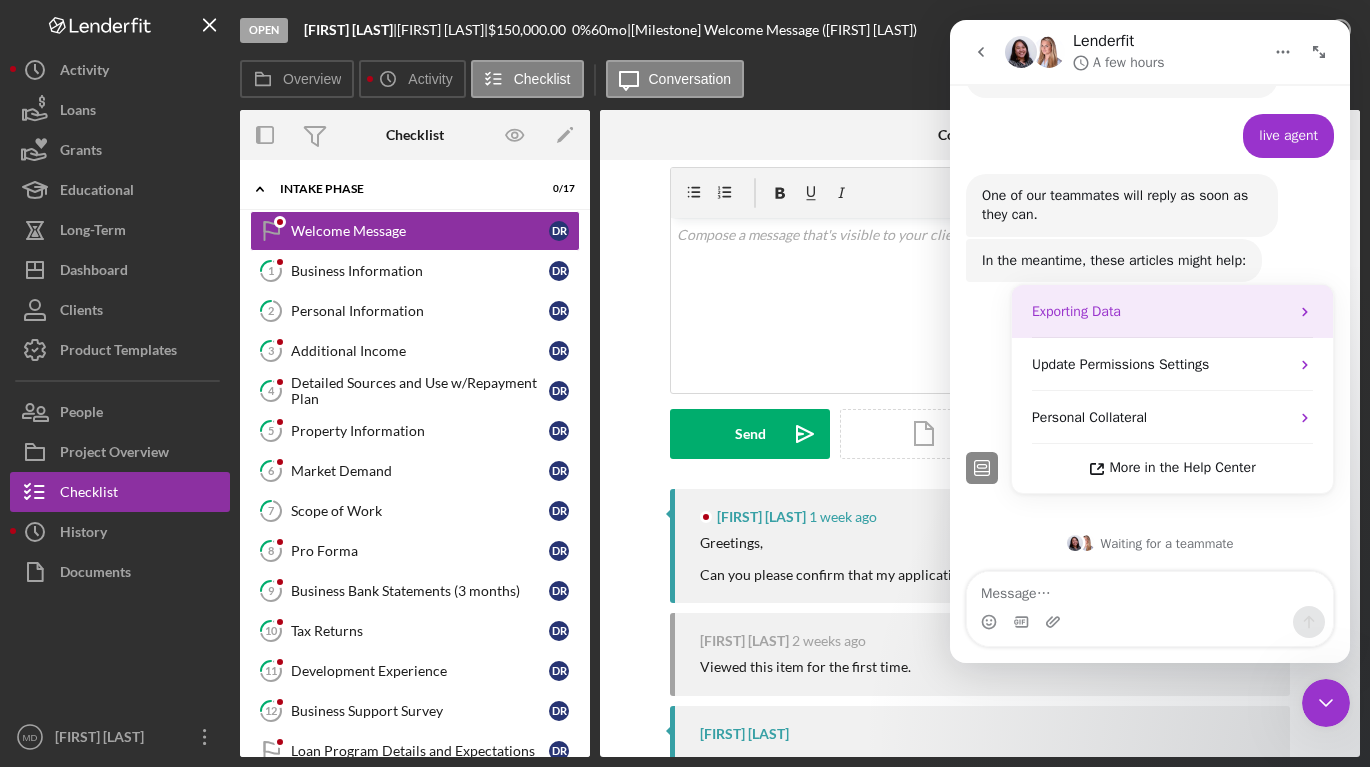 click on "Exporting Data" at bounding box center (1160, 311) 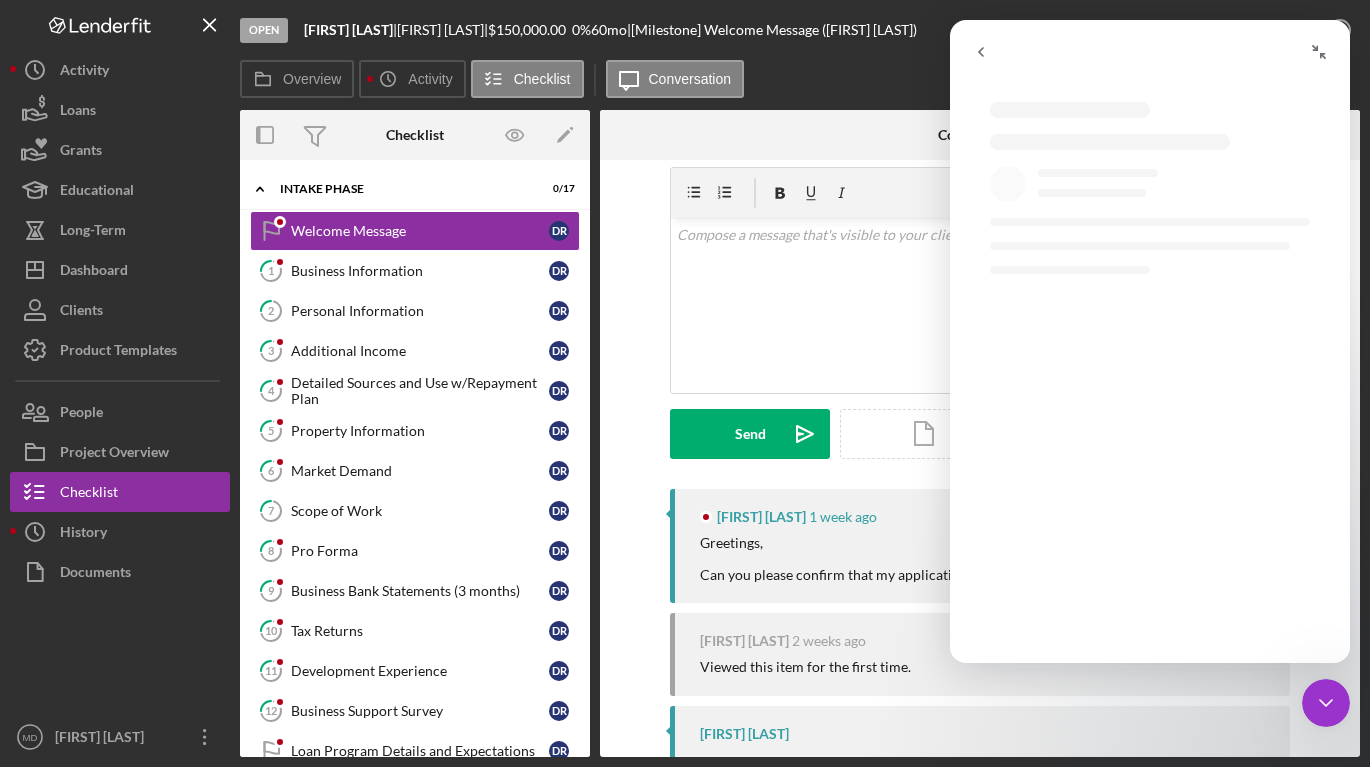 scroll, scrollTop: 0, scrollLeft: 0, axis: both 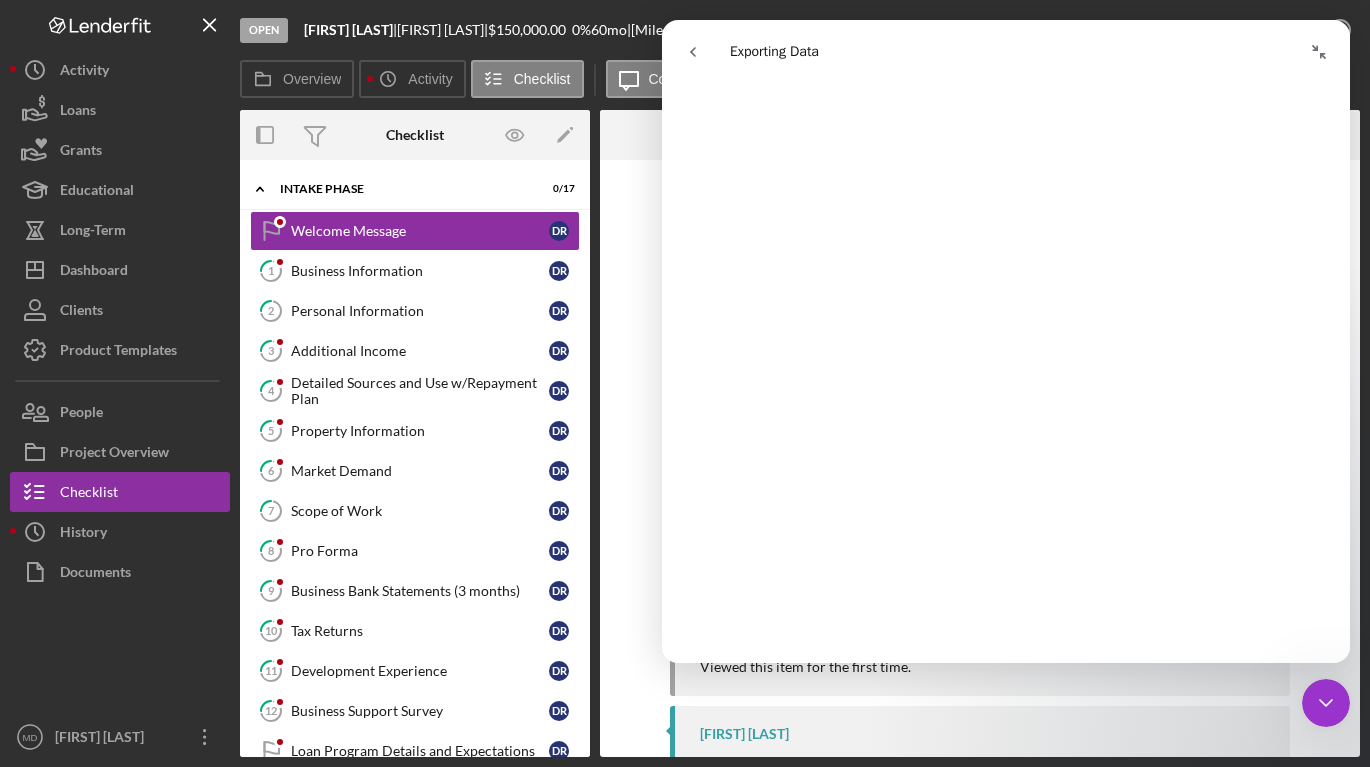 click at bounding box center (726, 135) 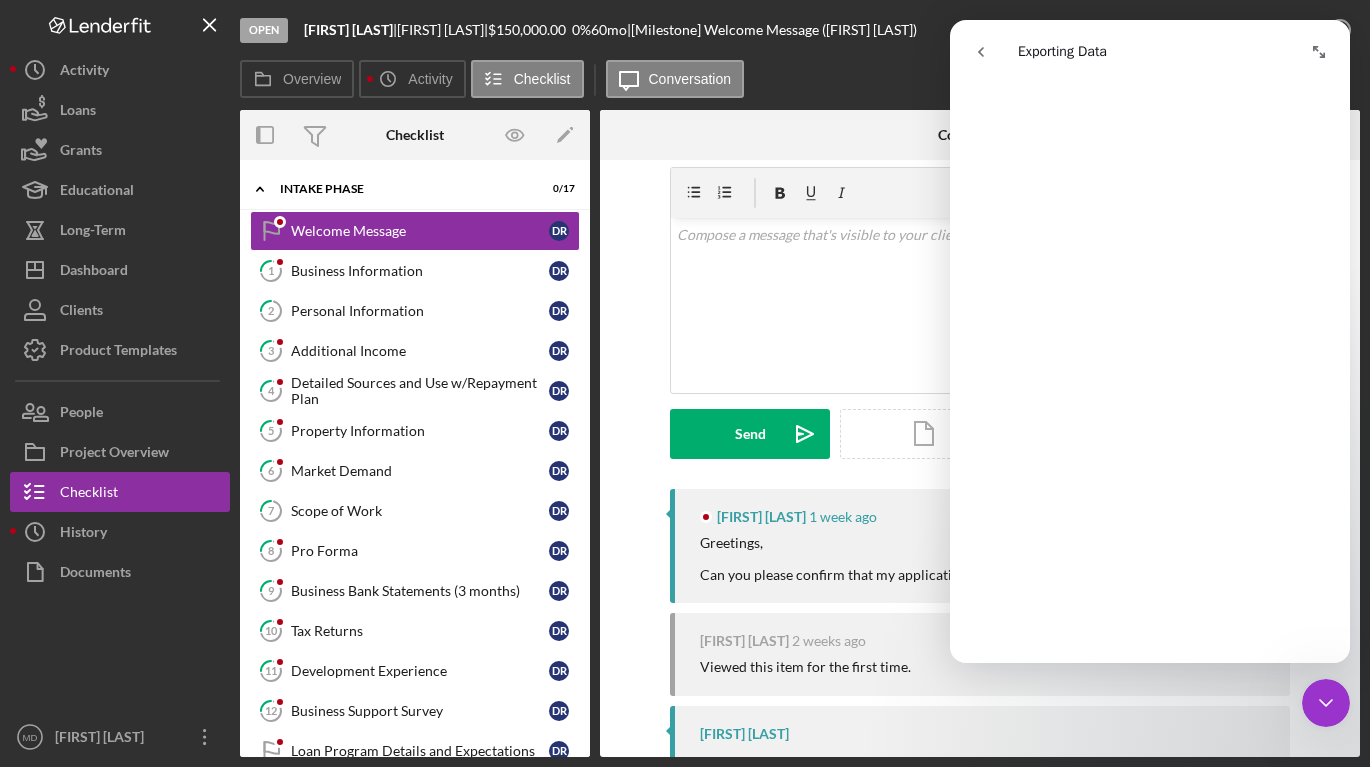 scroll, scrollTop: 911, scrollLeft: 0, axis: vertical 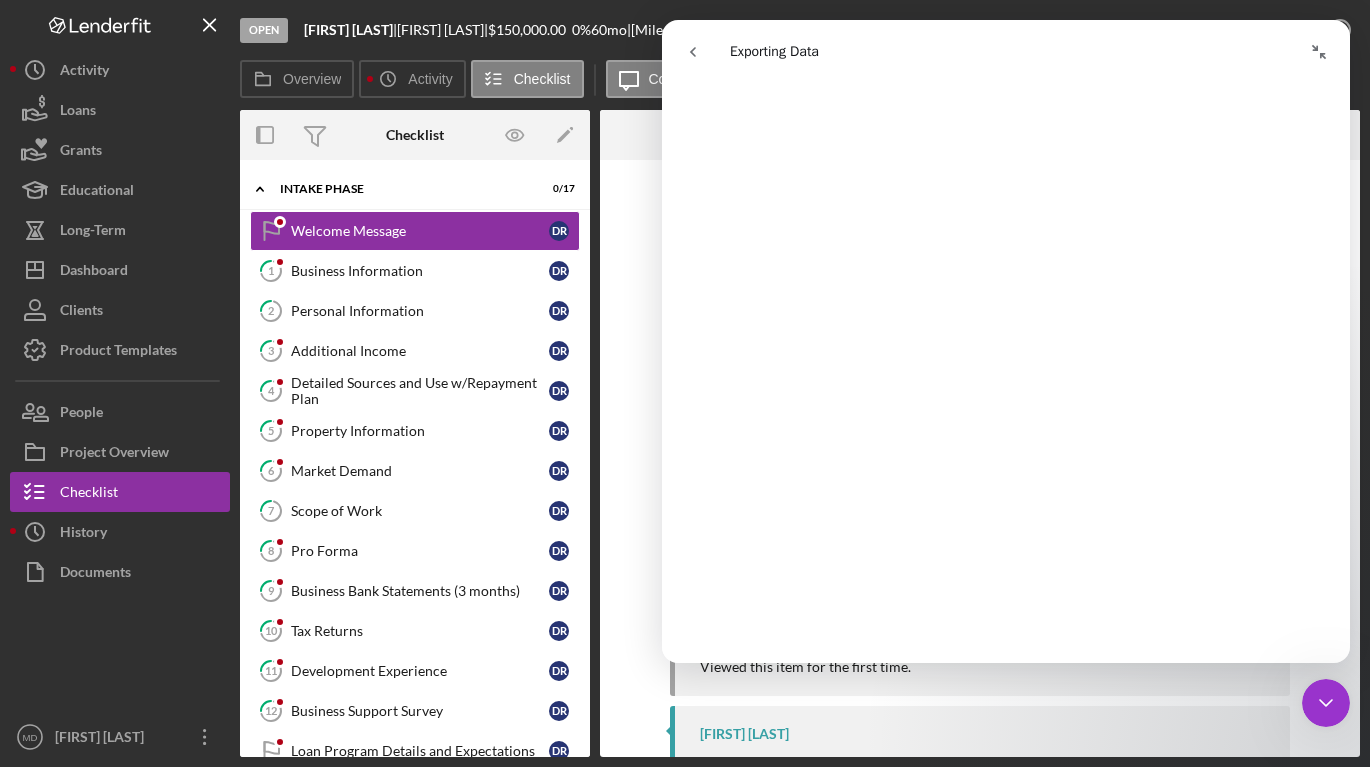 click 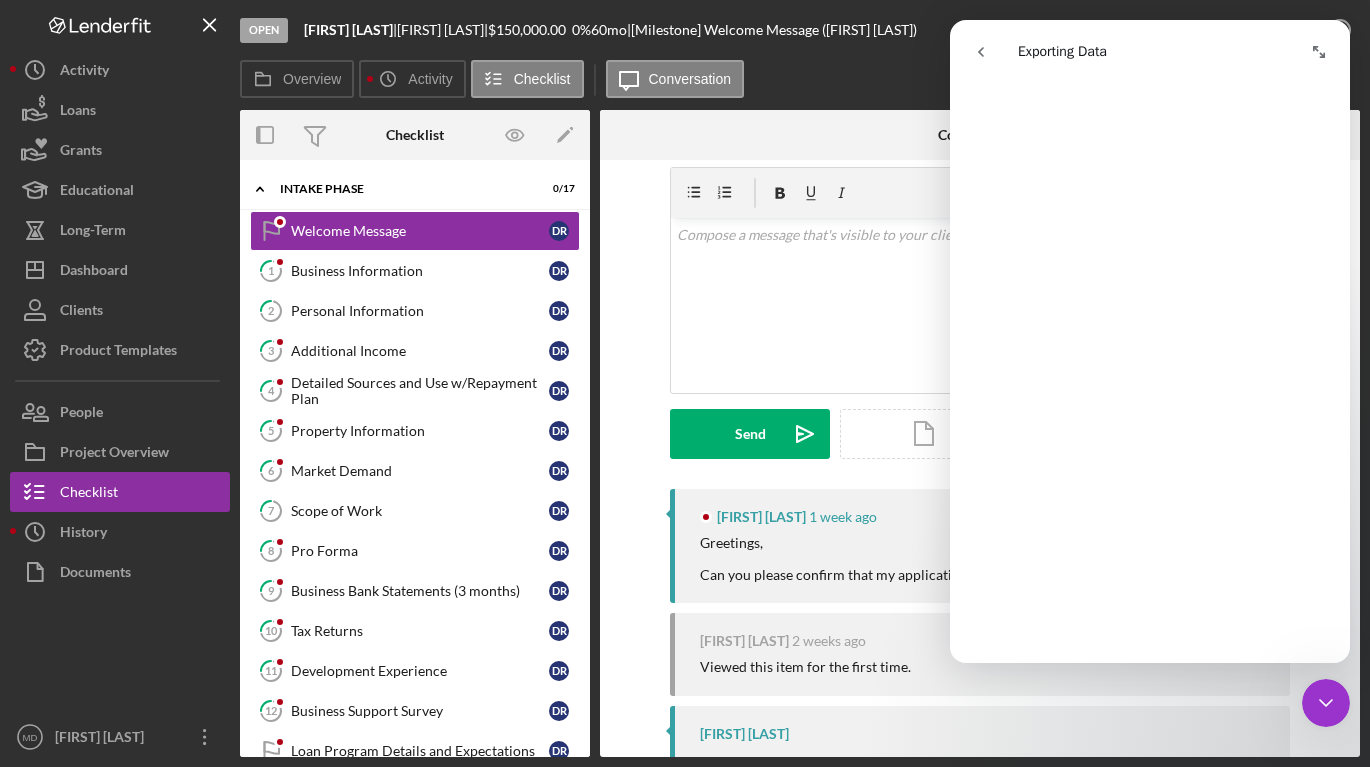 scroll, scrollTop: 909, scrollLeft: 0, axis: vertical 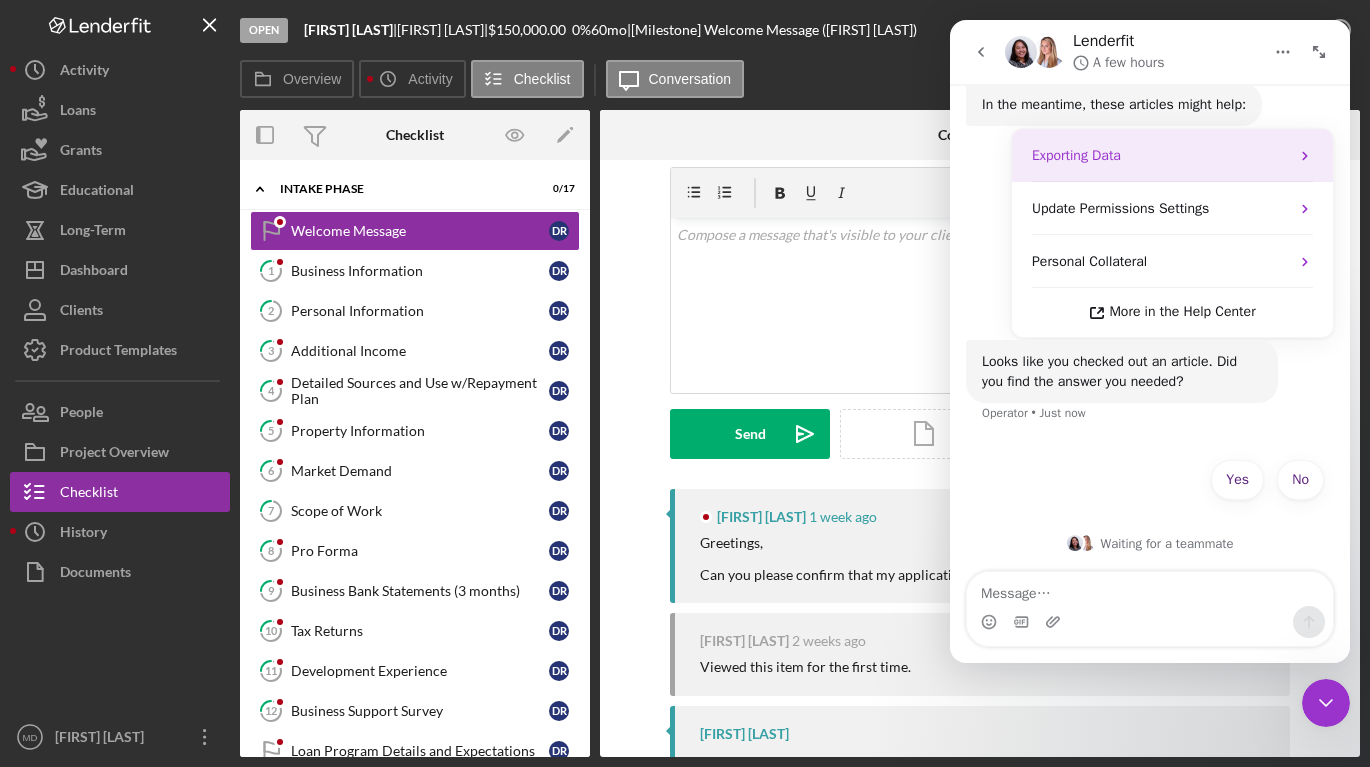 click on "Exporting Data" at bounding box center [1160, 155] 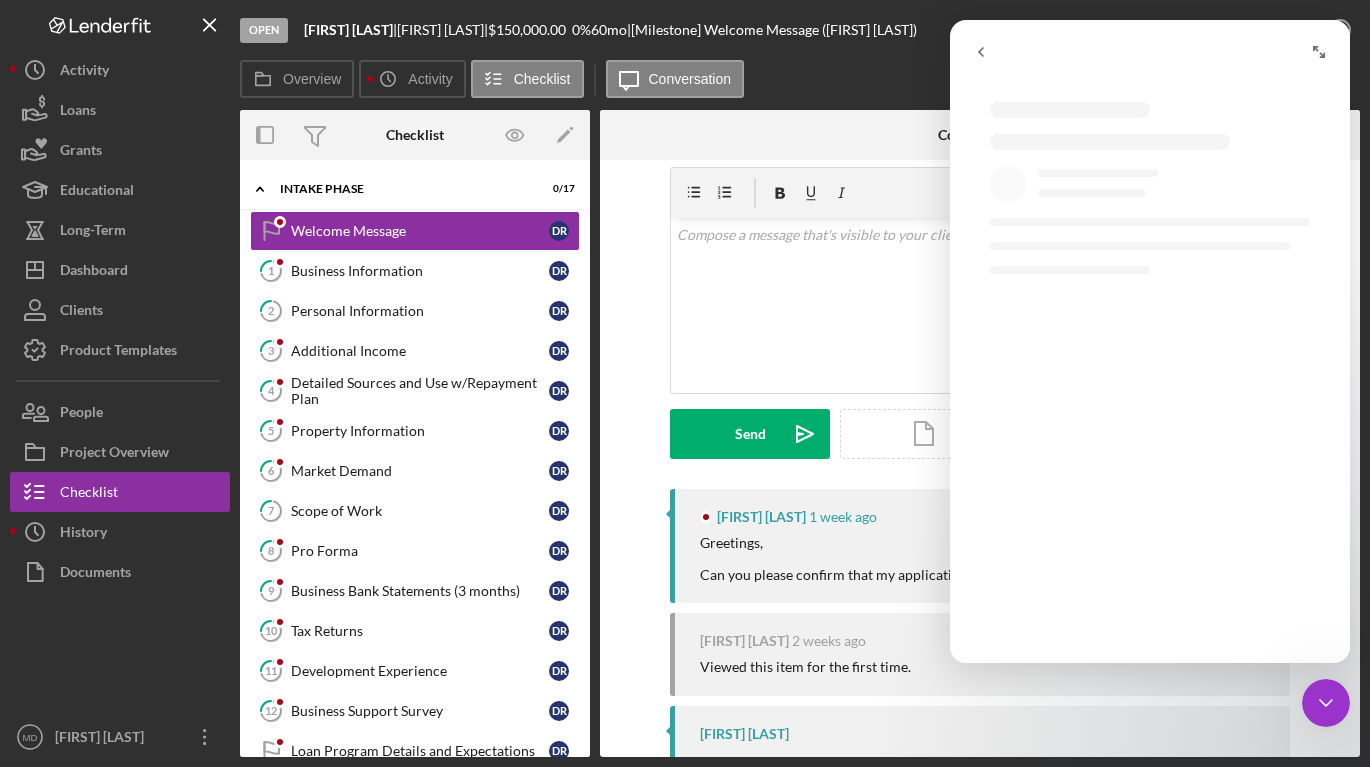 scroll, scrollTop: 0, scrollLeft: 0, axis: both 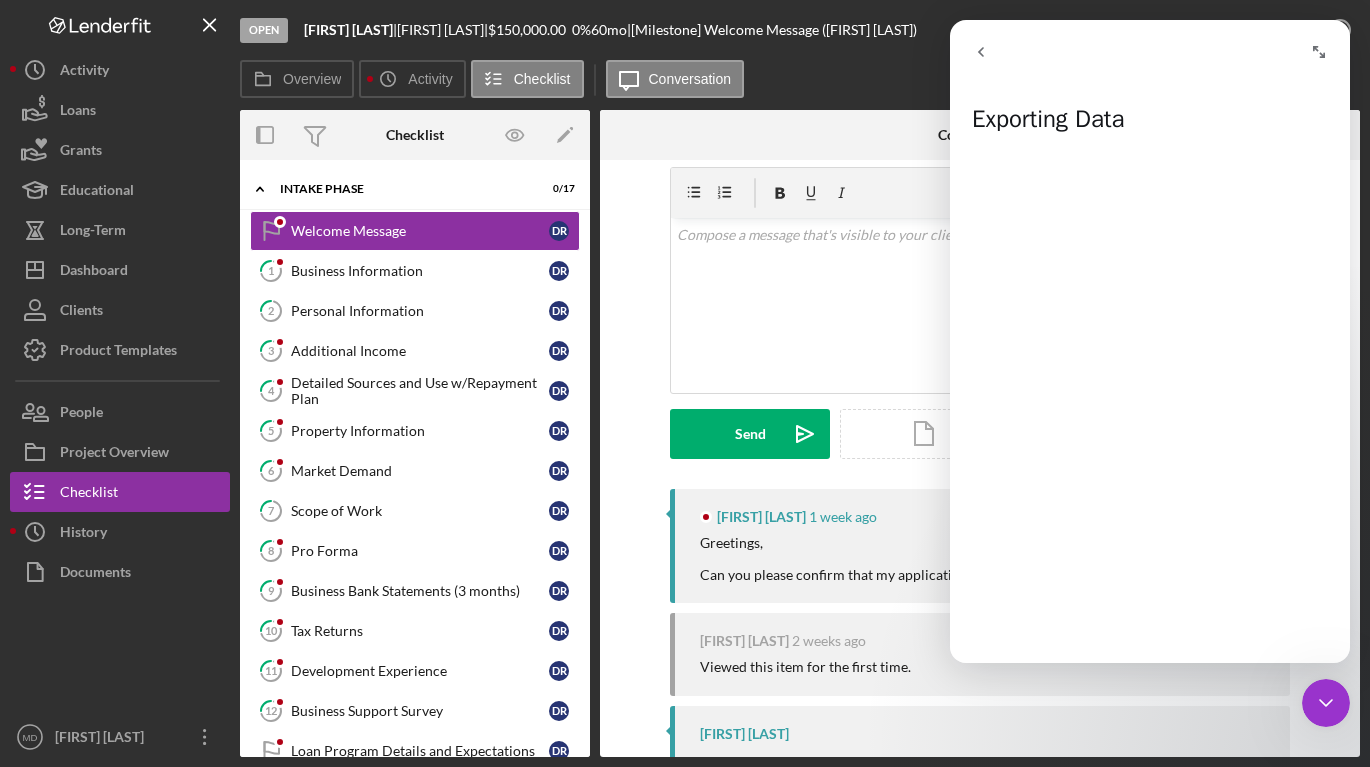 click at bounding box center [1150, 52] 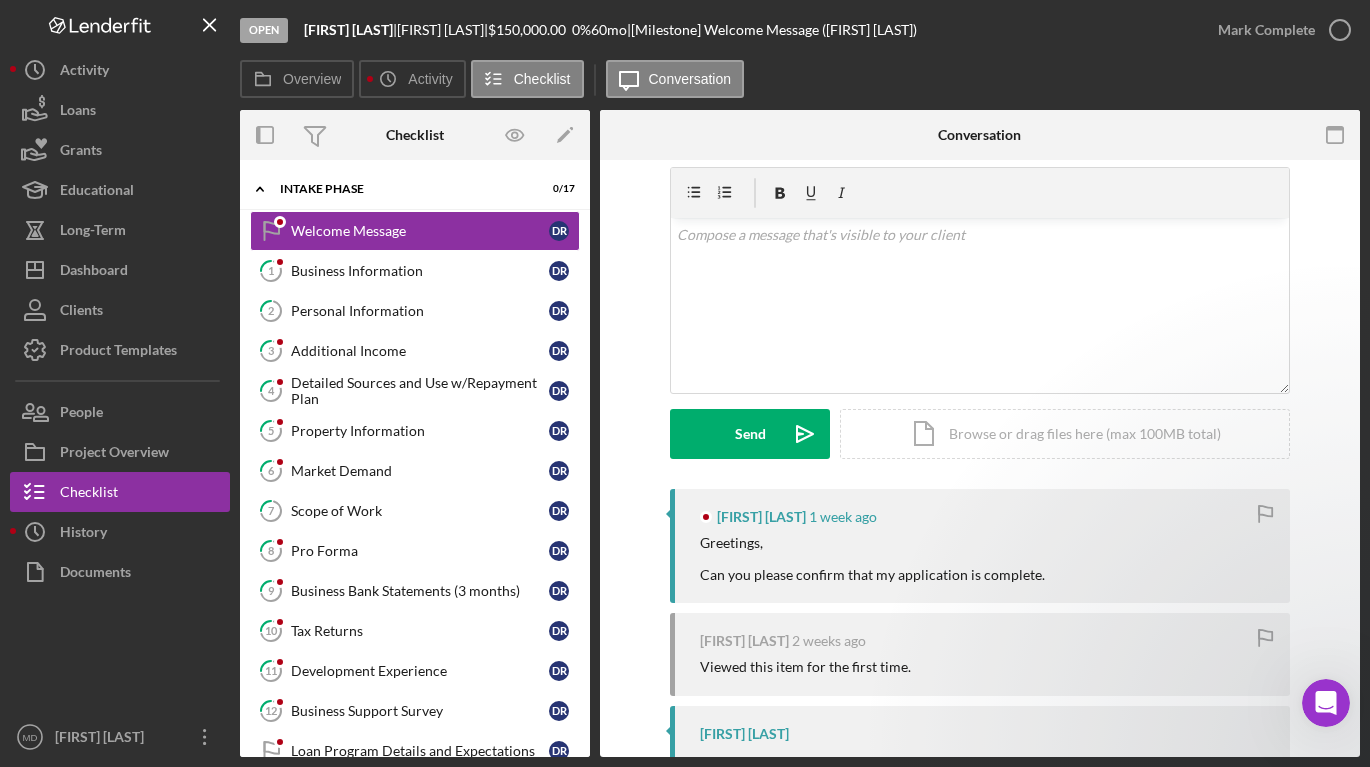 scroll, scrollTop: 0, scrollLeft: 0, axis: both 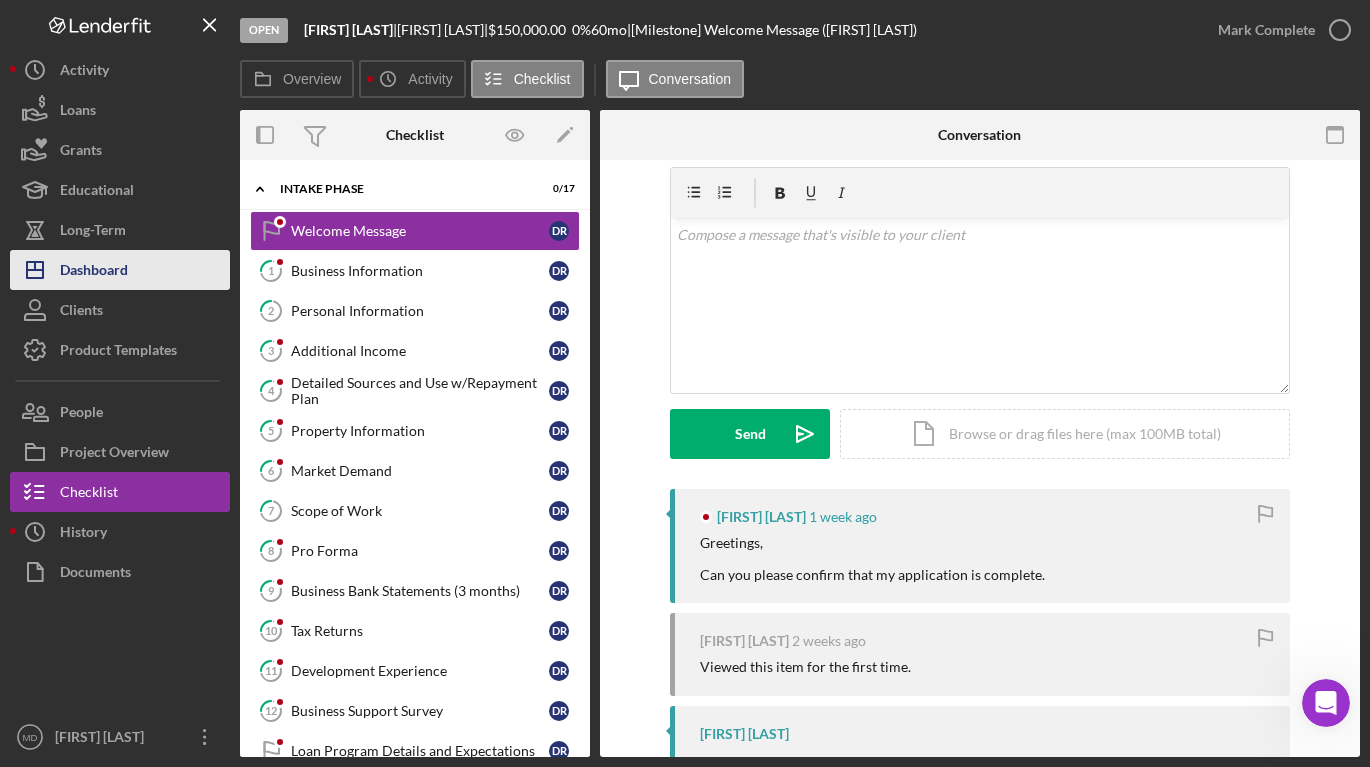 click on "Dashboard" at bounding box center (94, 272) 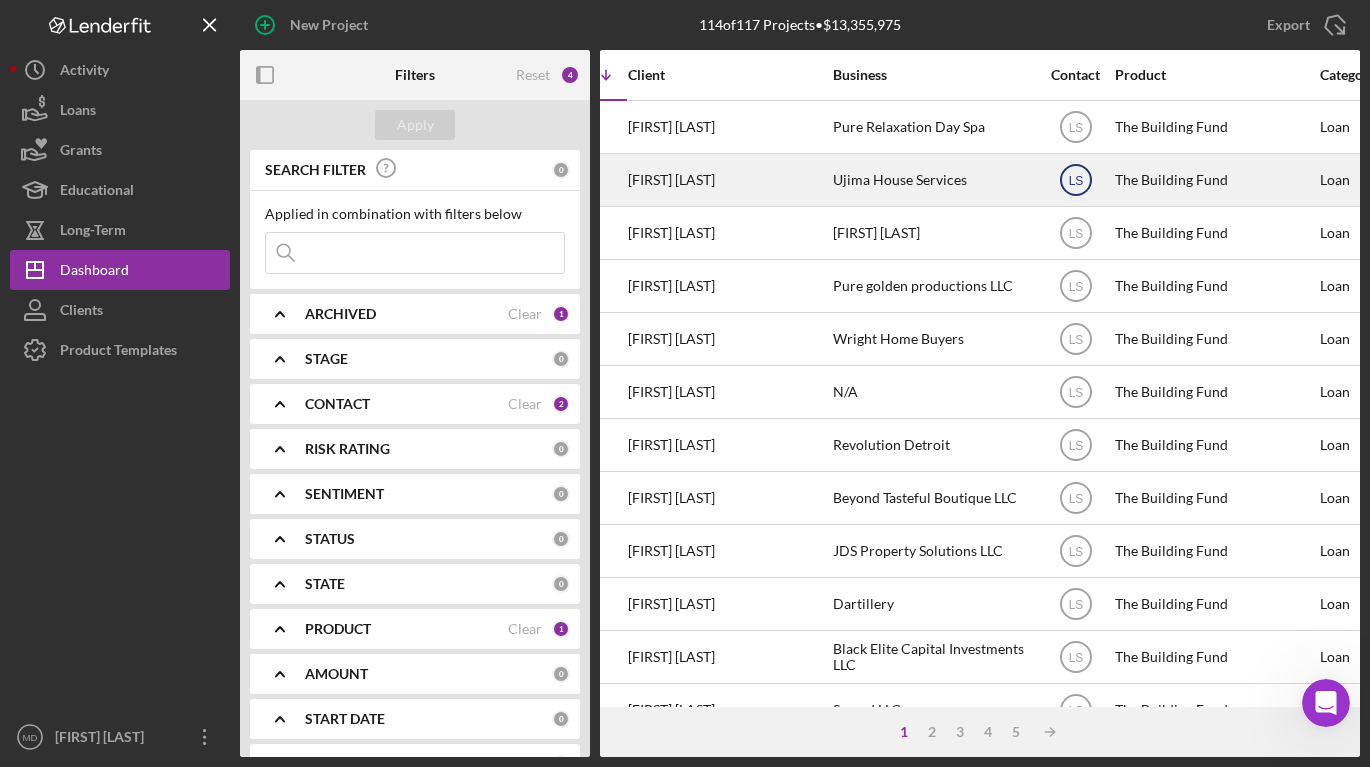 scroll, scrollTop: 0, scrollLeft: 61, axis: horizontal 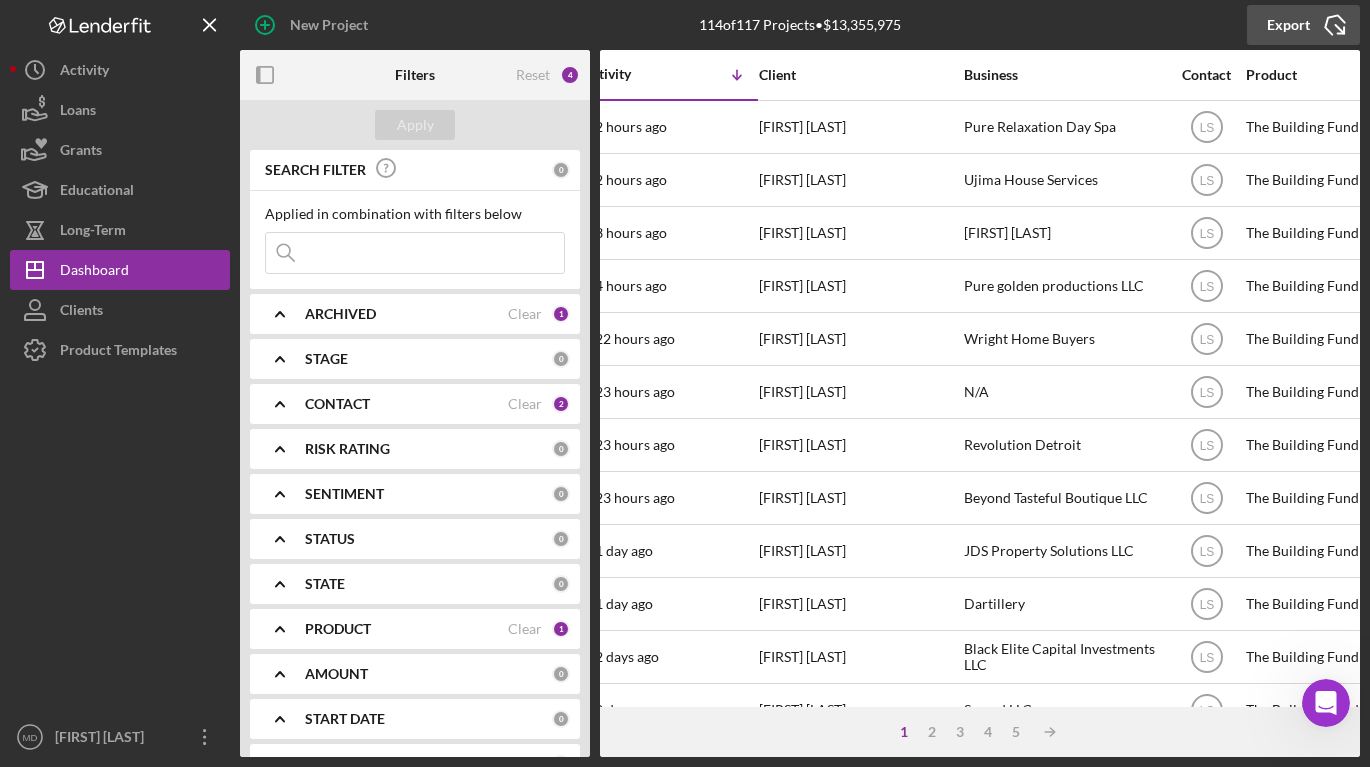 click on "Icon/Export" 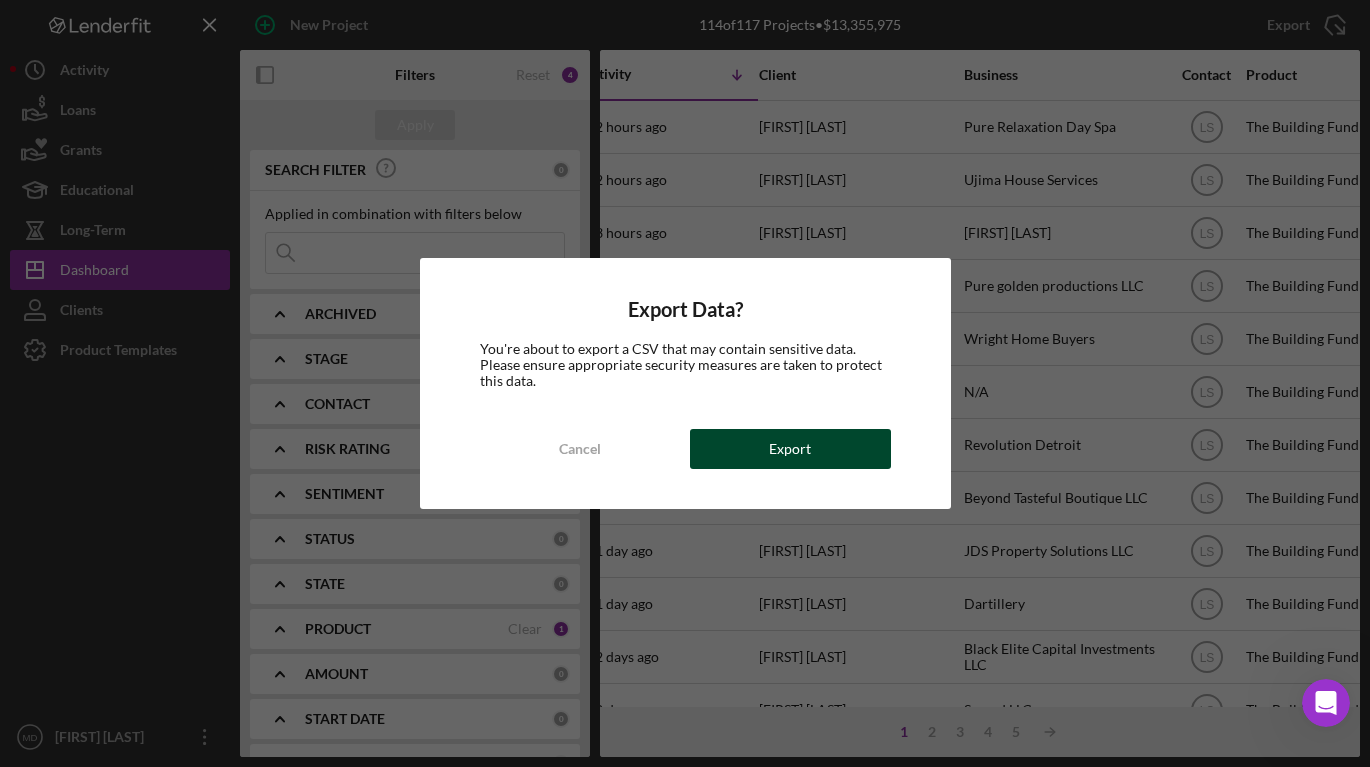 click on "Export" at bounding box center [790, 449] 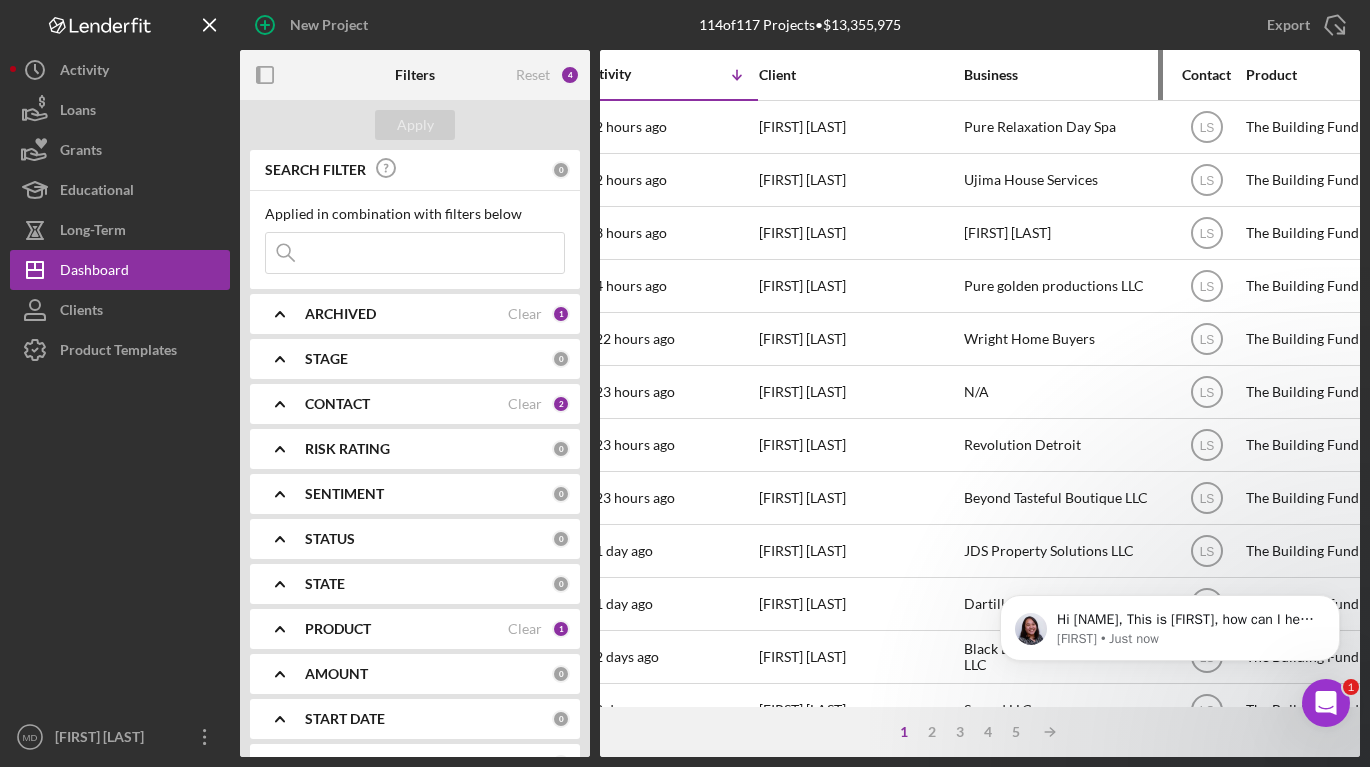 scroll, scrollTop: 0, scrollLeft: 0, axis: both 